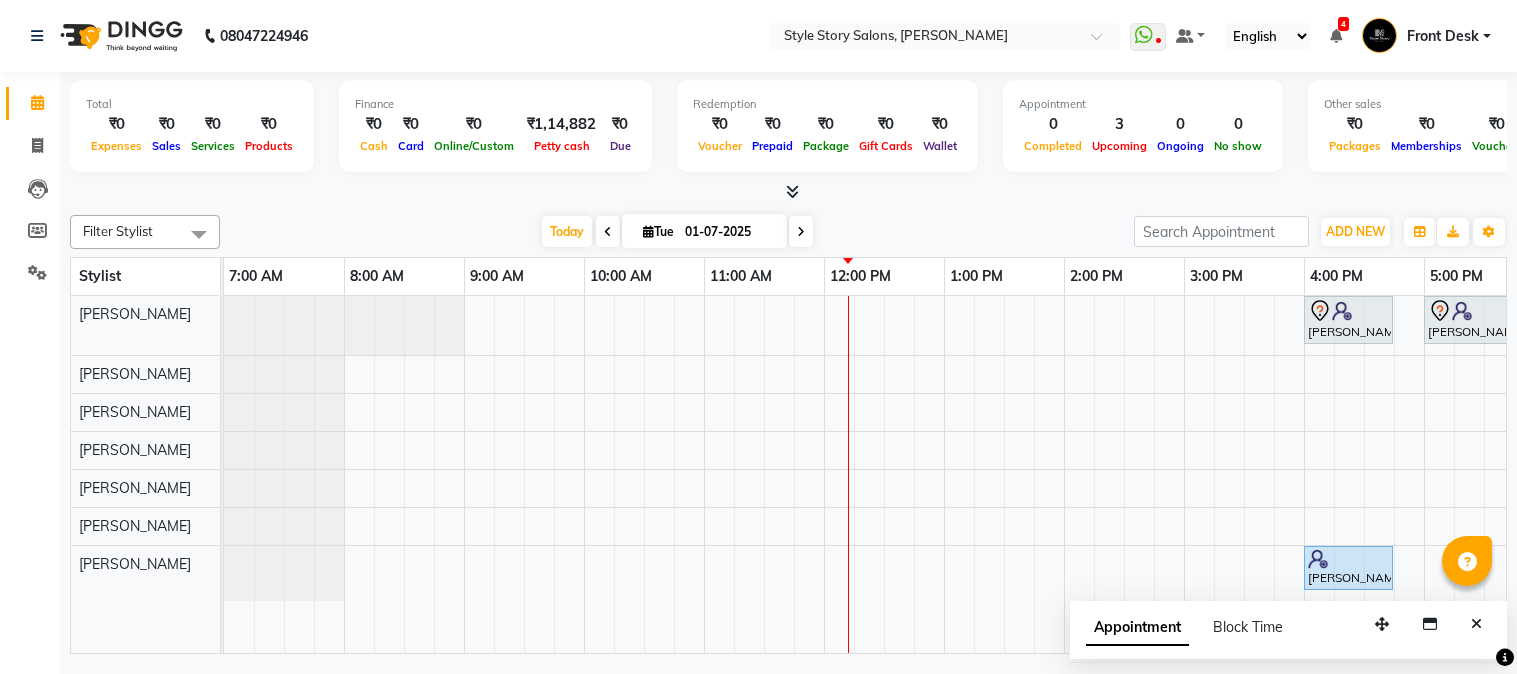 scroll, scrollTop: 0, scrollLeft: 0, axis: both 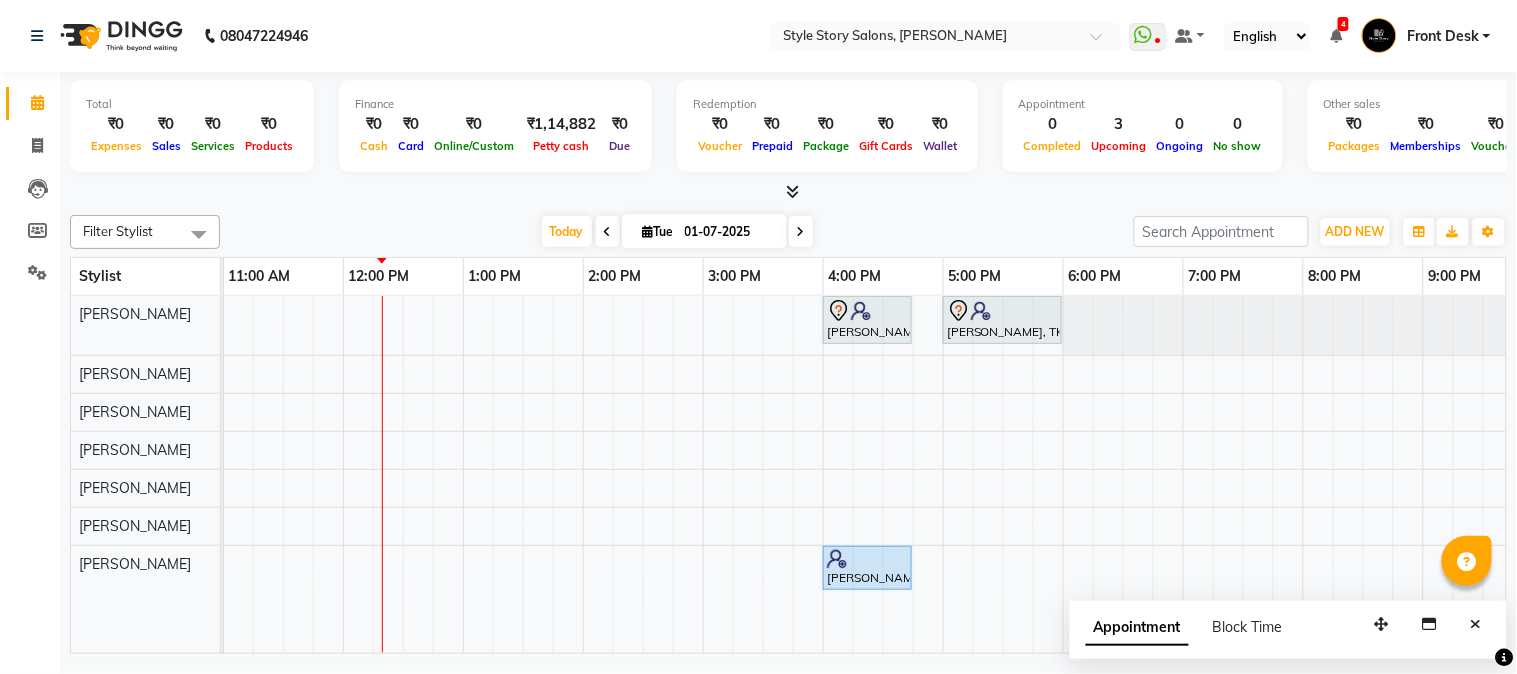 click on "[PERSON_NAME], TK02, 04:00 PM-04:45 PM, Classic Pedicure             [PERSON_NAME], TK01, 05:00 PM-06:00 PM, Nail Art Simple With Gel Polish     [PERSON_NAME], TK02, 04:00 PM-04:45 PM, Classic Pedicure" at bounding box center [703, 475] 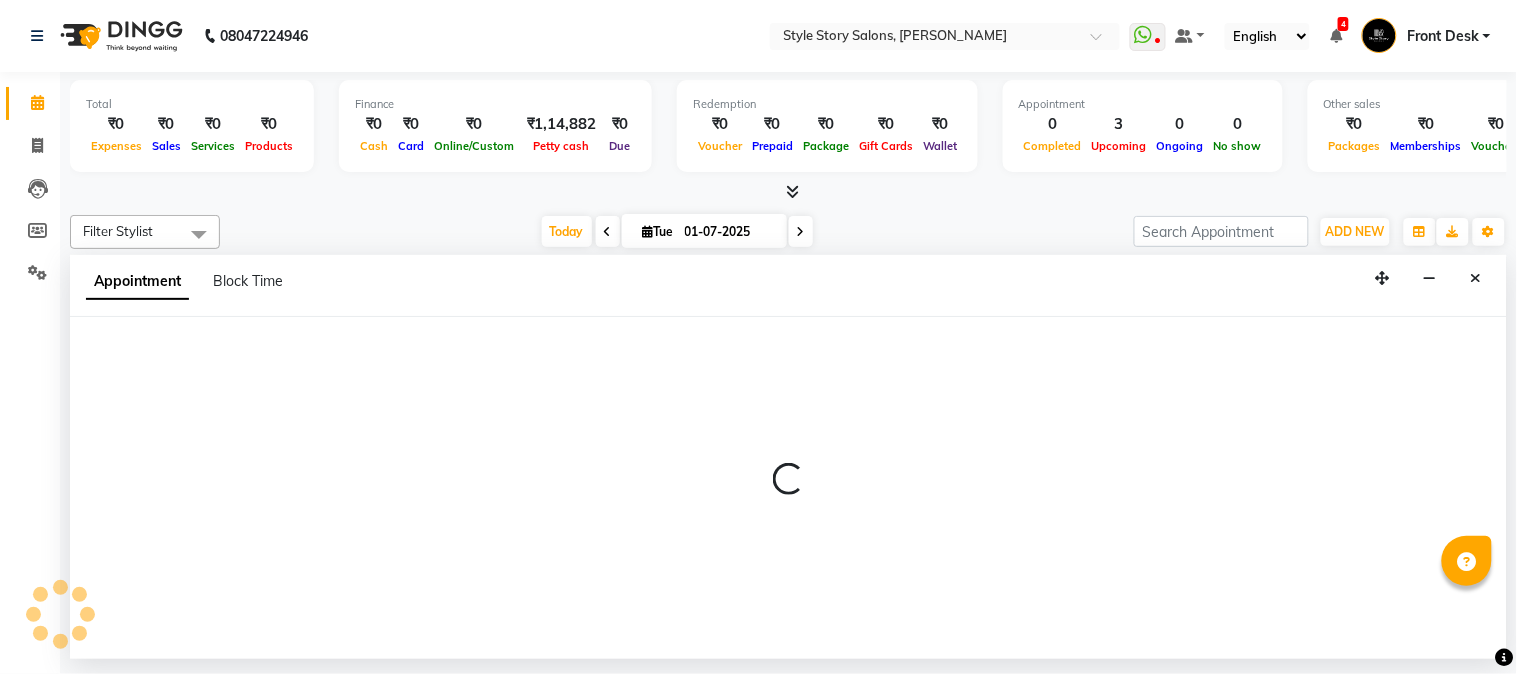 select on "61197" 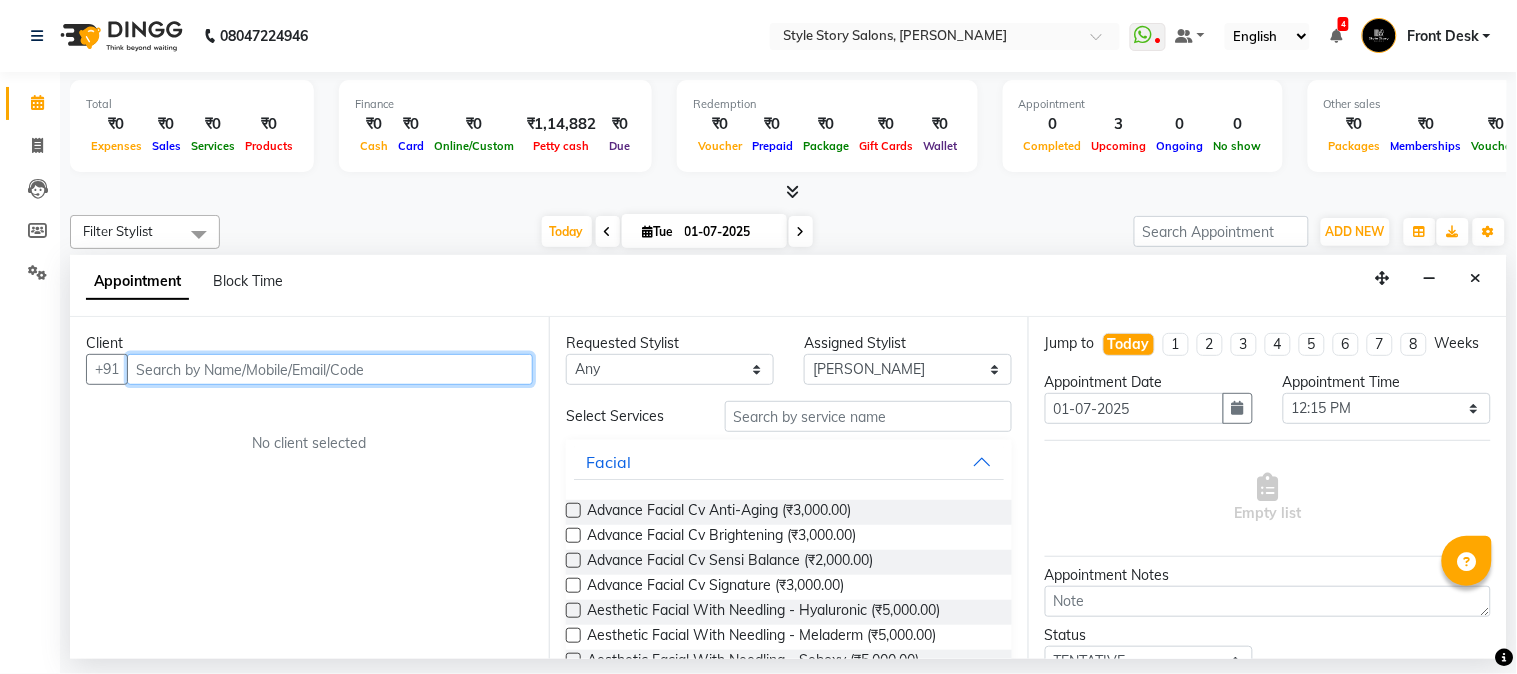 click at bounding box center (330, 369) 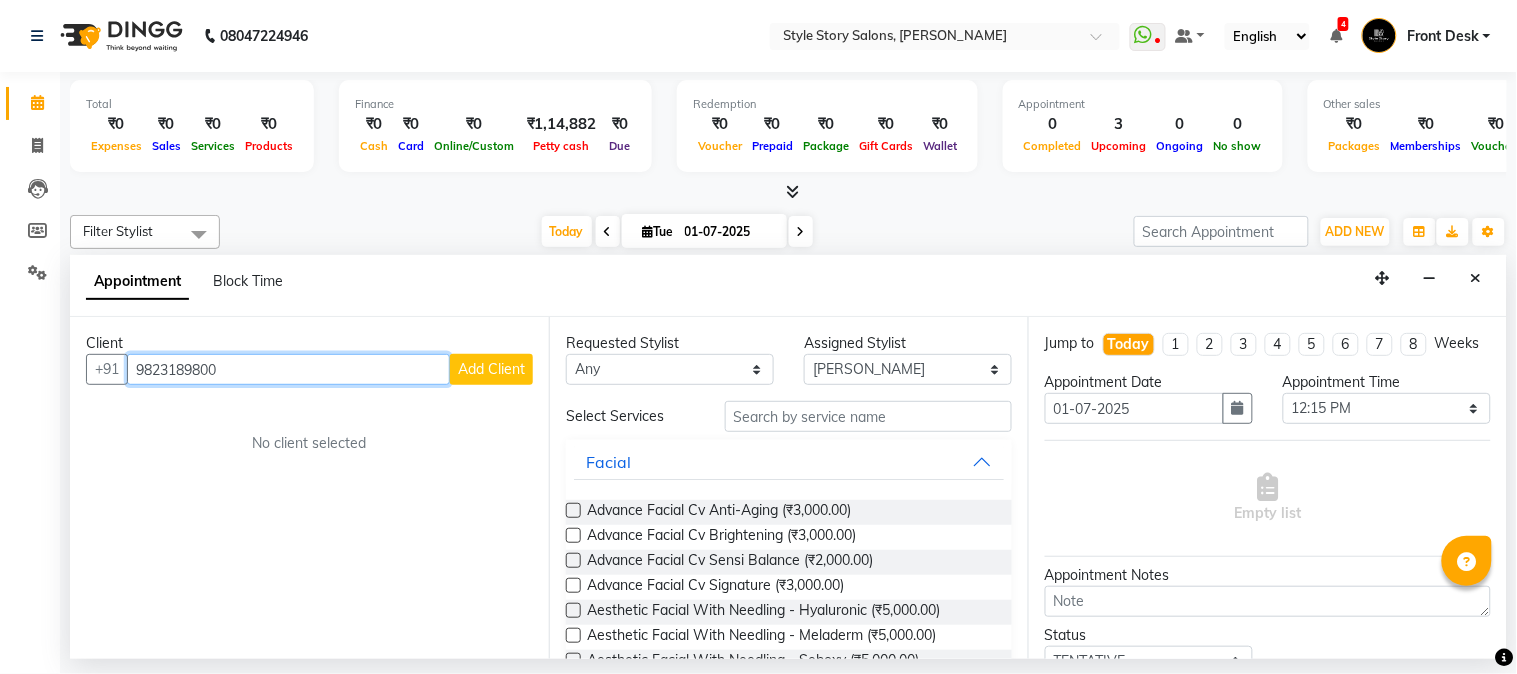 type on "9823189800" 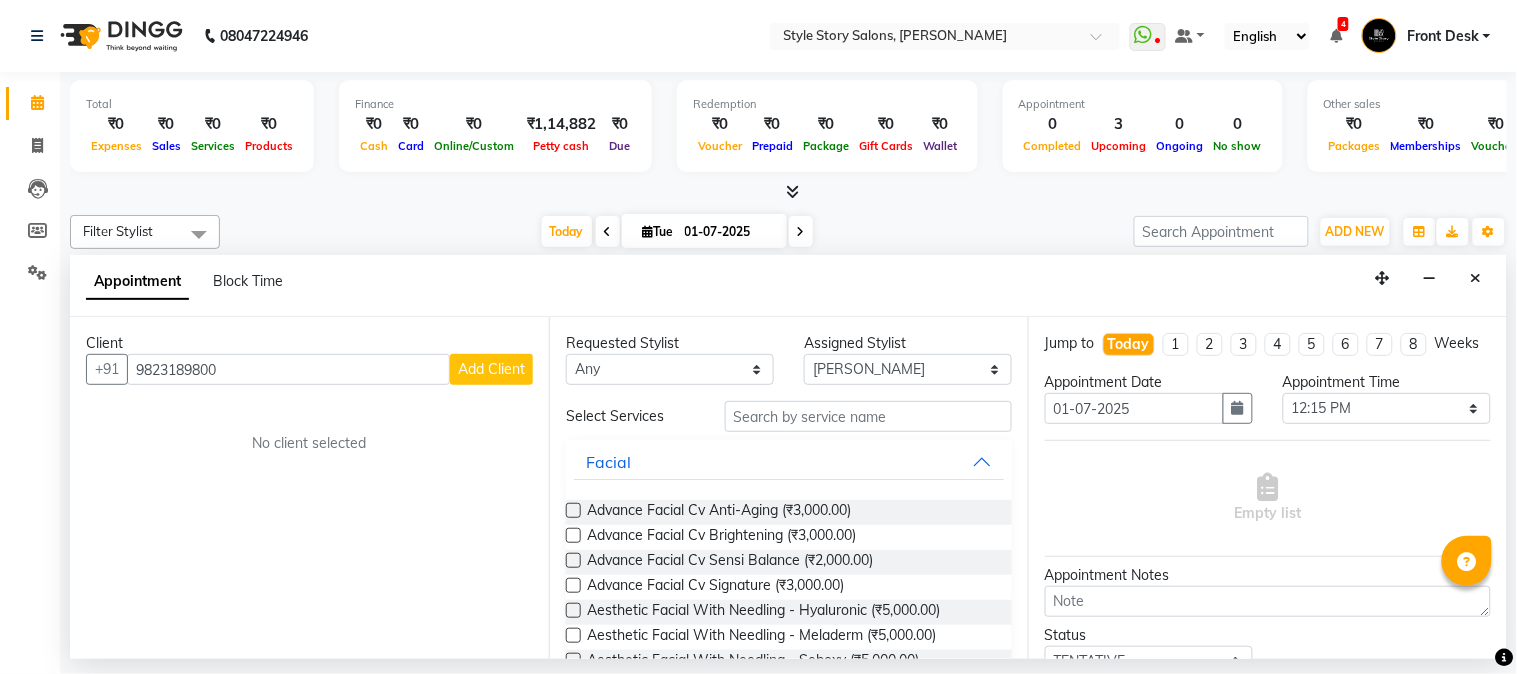 click on "Add Client" at bounding box center [491, 369] 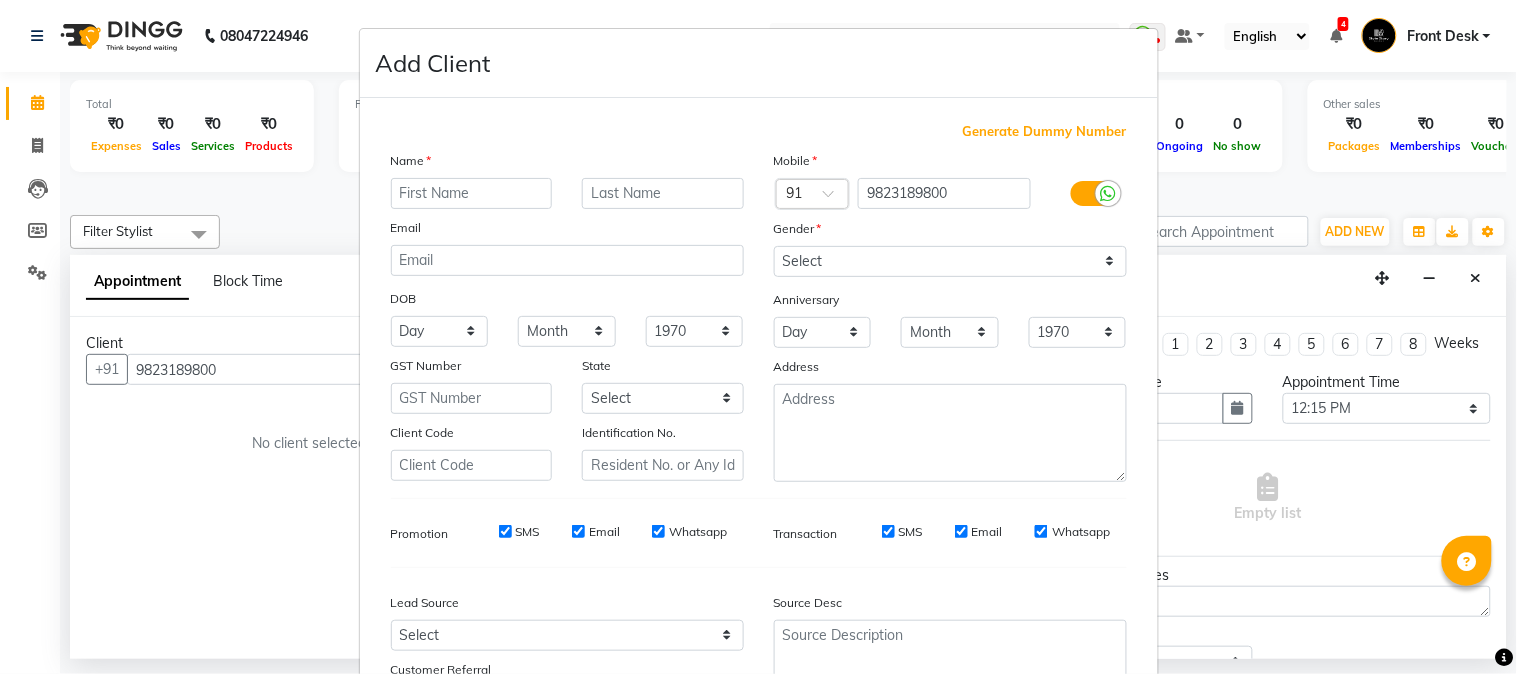 click at bounding box center (472, 193) 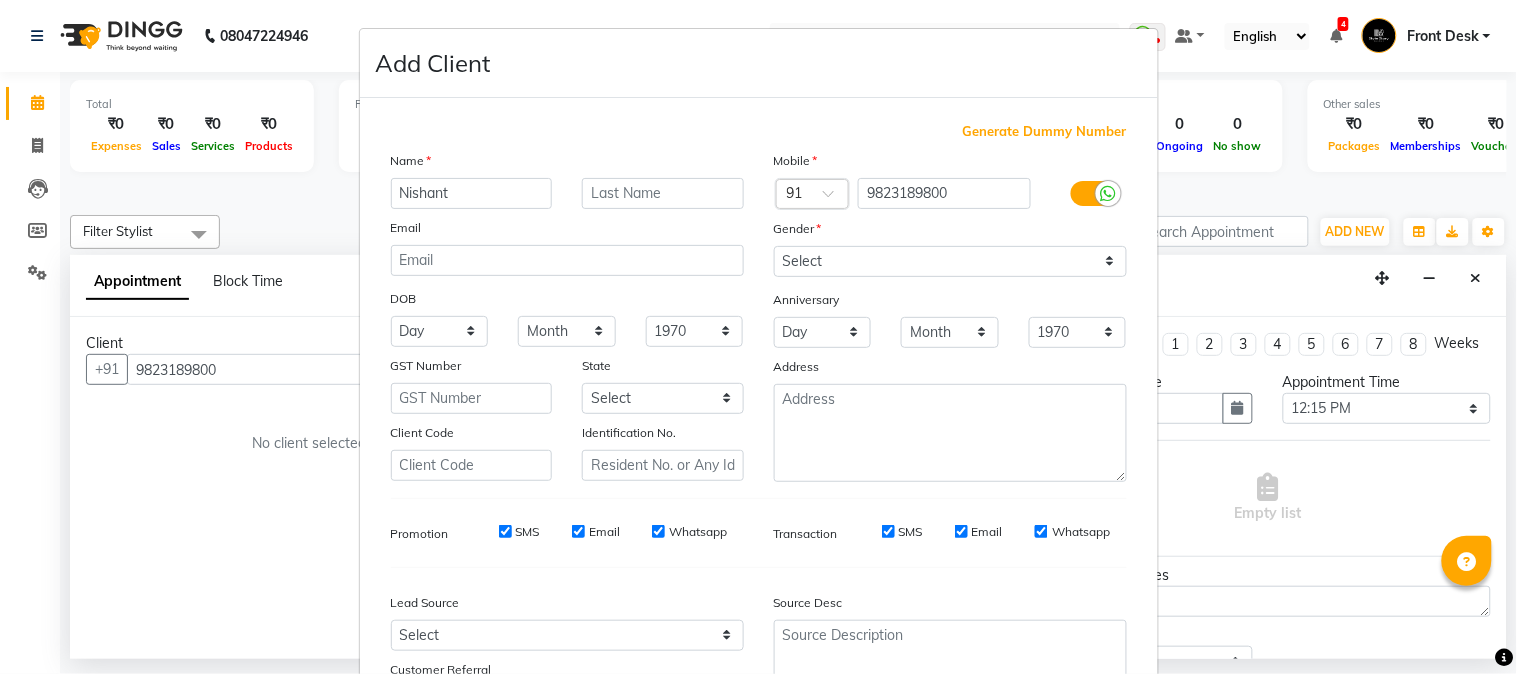 type on "Nishant" 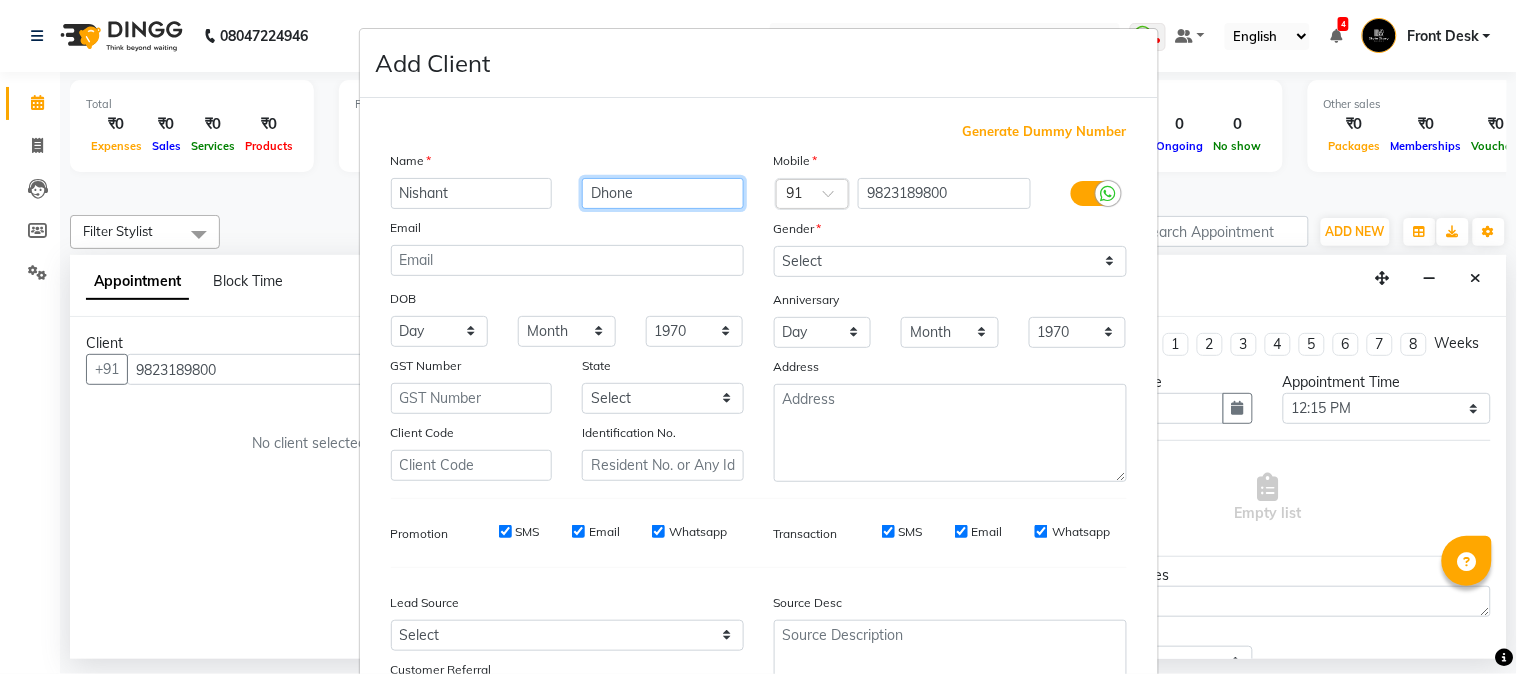 type on "Dhone" 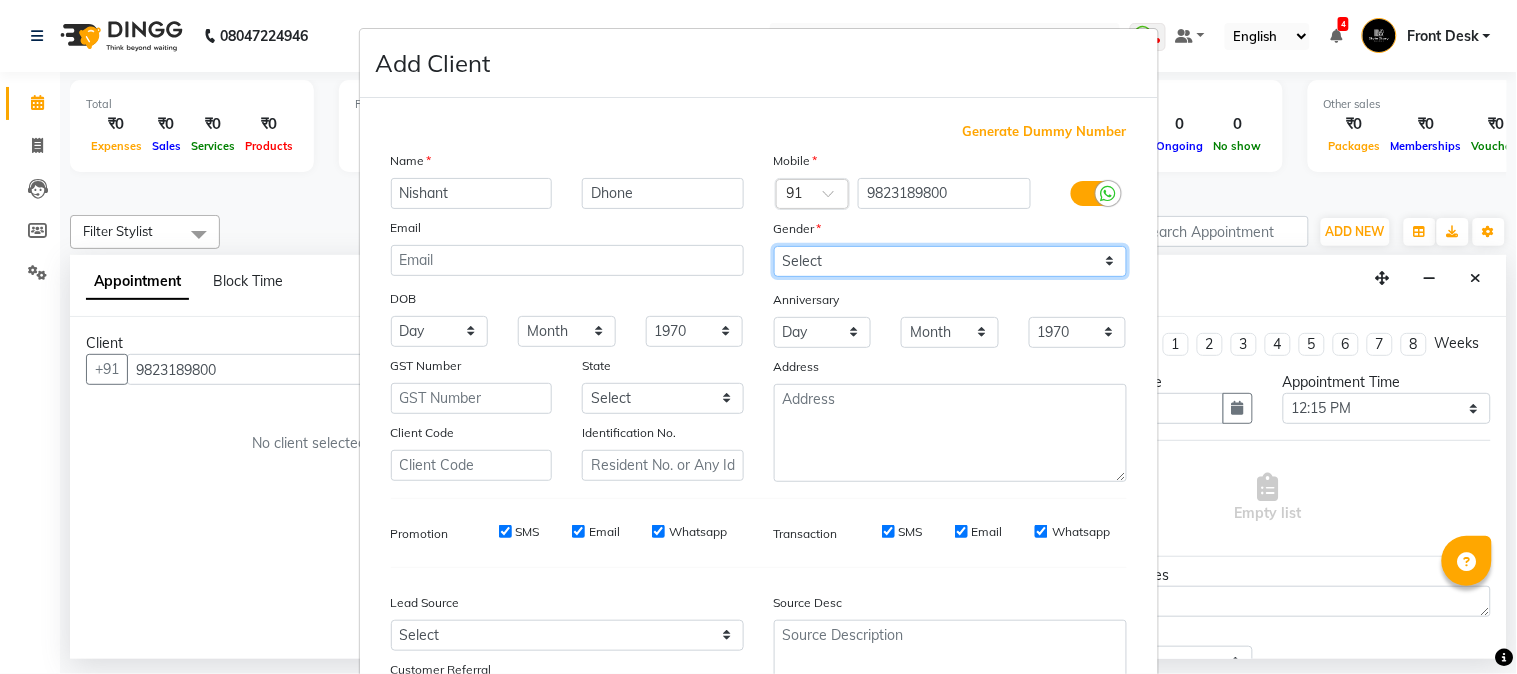 click on "Select [DEMOGRAPHIC_DATA] [DEMOGRAPHIC_DATA] Other Prefer Not To Say" at bounding box center (950, 261) 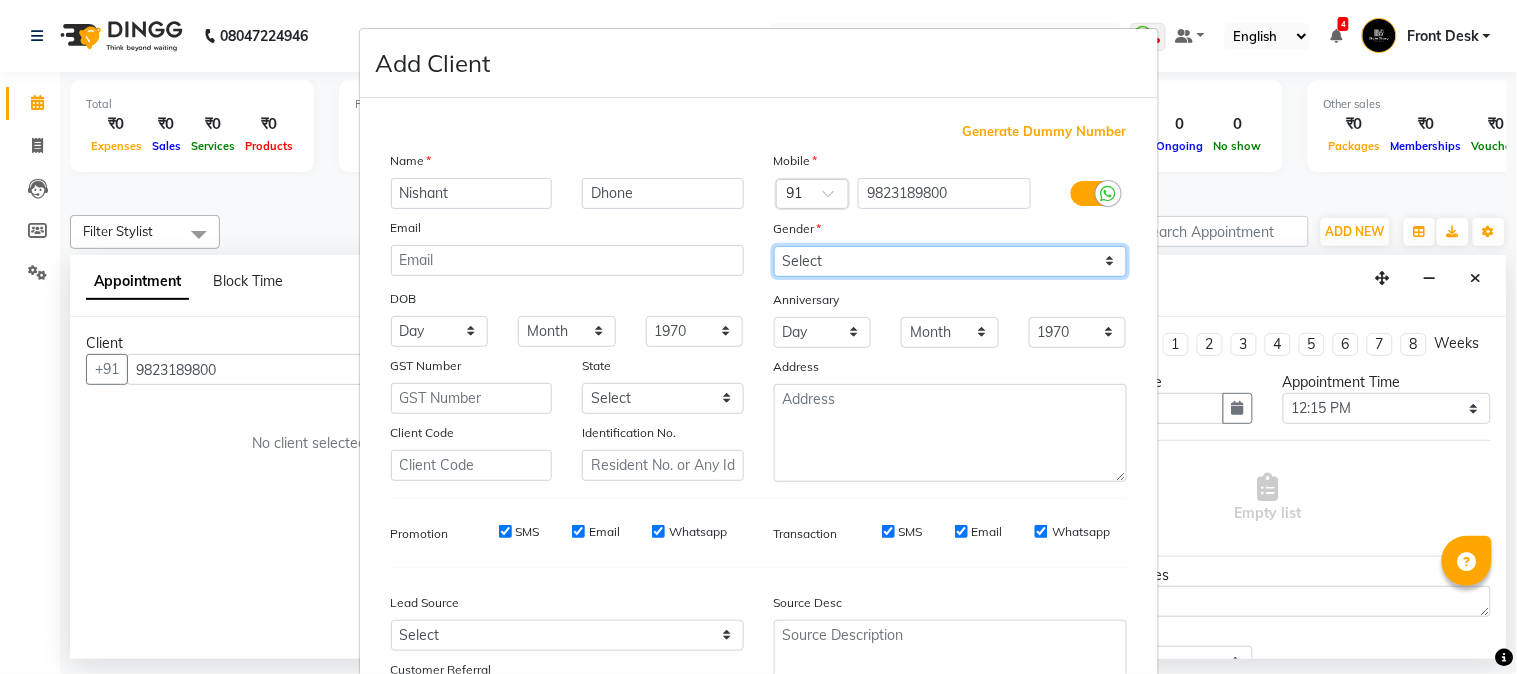 click on "Select [DEMOGRAPHIC_DATA] [DEMOGRAPHIC_DATA] Other Prefer Not To Say" at bounding box center (950, 261) 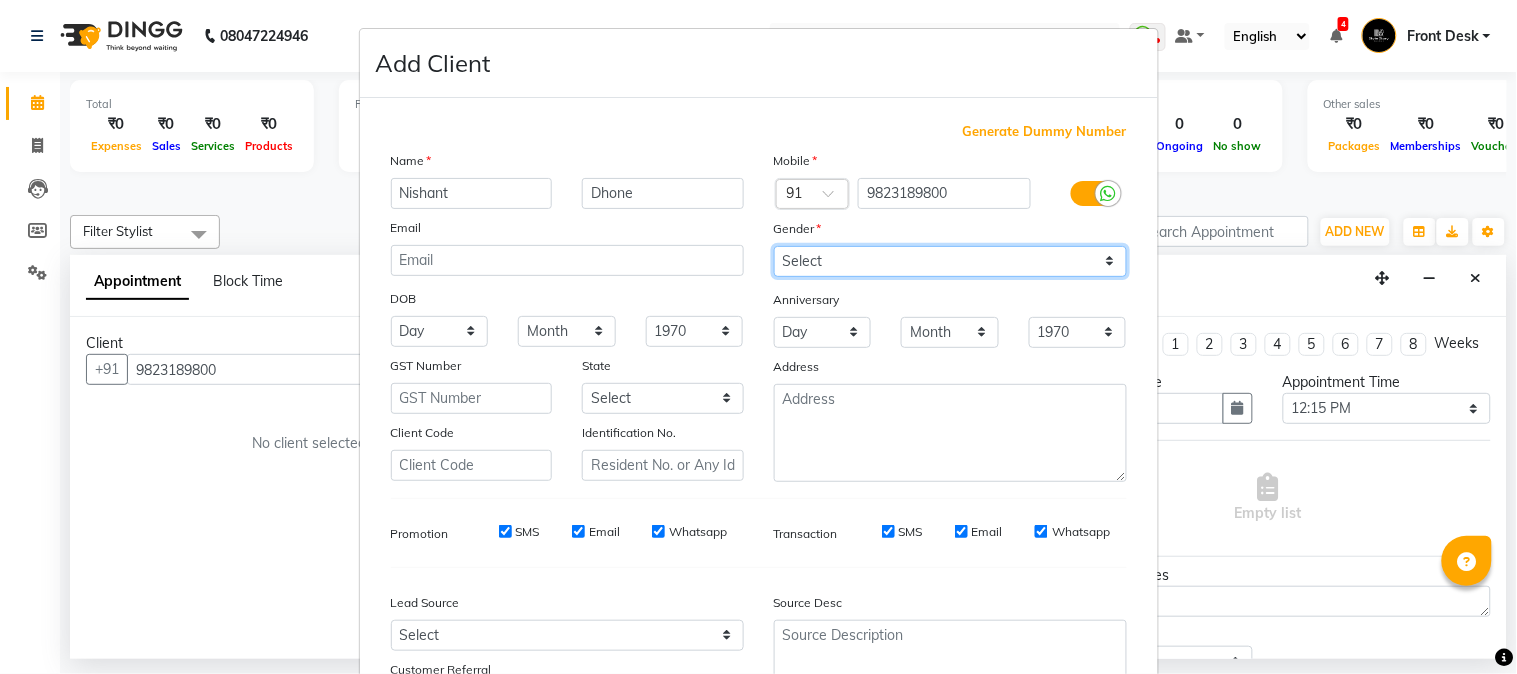 click on "Select [DEMOGRAPHIC_DATA] [DEMOGRAPHIC_DATA] Other Prefer Not To Say" at bounding box center (950, 261) 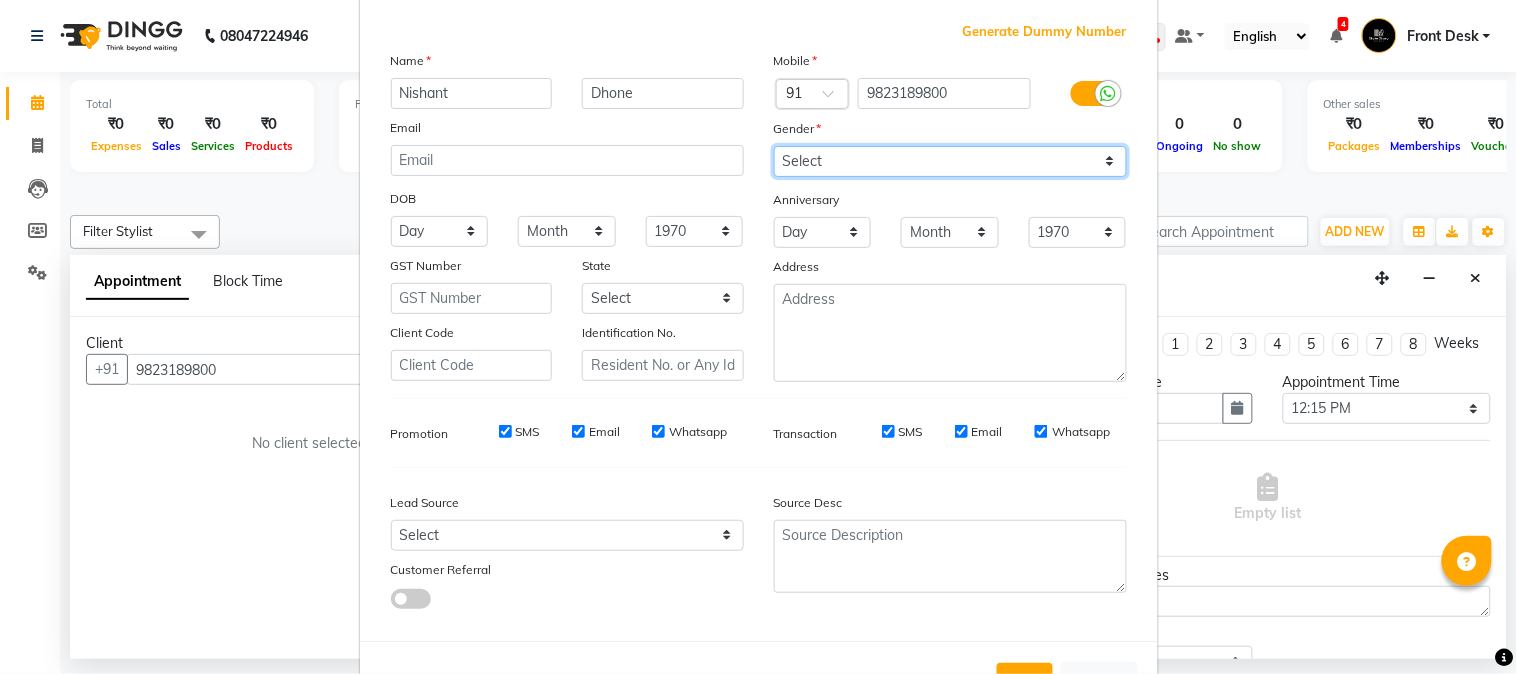 scroll, scrollTop: 176, scrollLeft: 0, axis: vertical 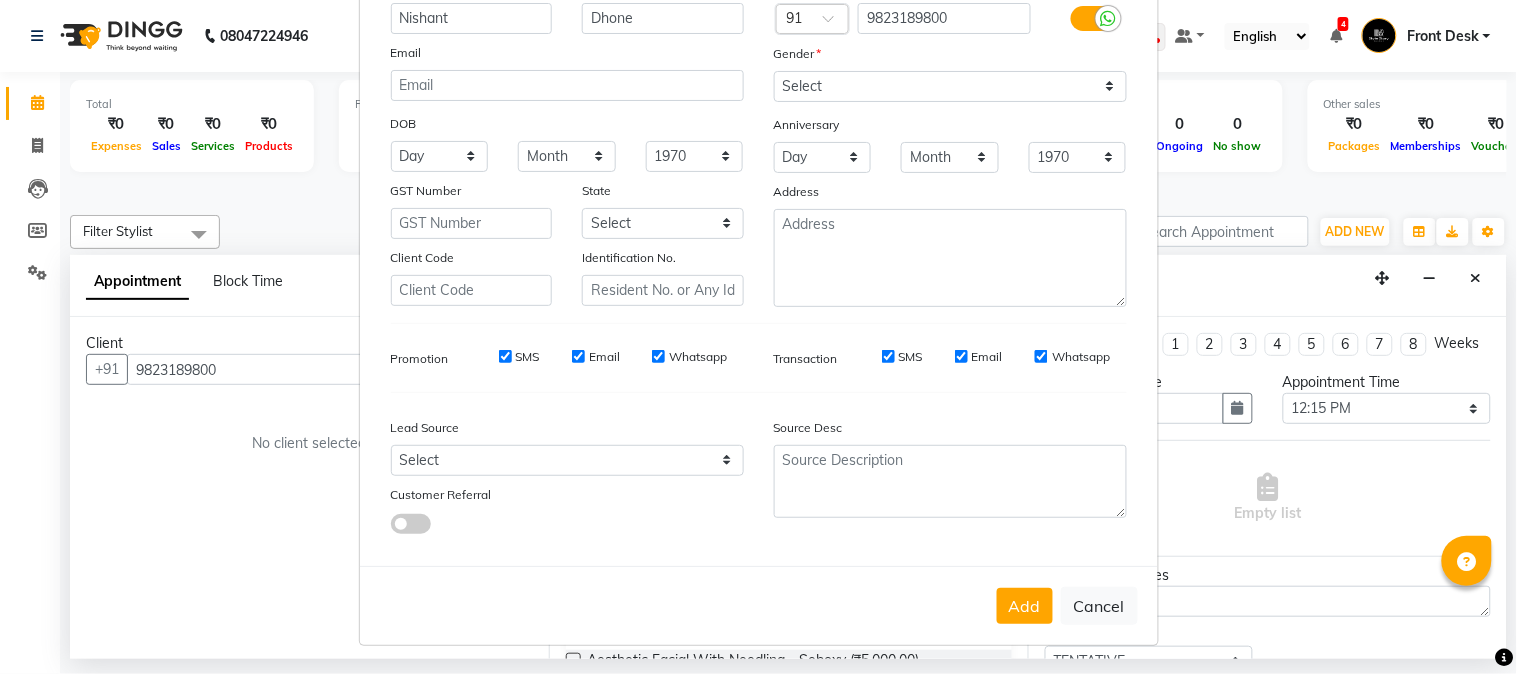 drag, startPoint x: 1013, startPoint y: 591, endPoint x: 1011, endPoint y: 607, distance: 16.124516 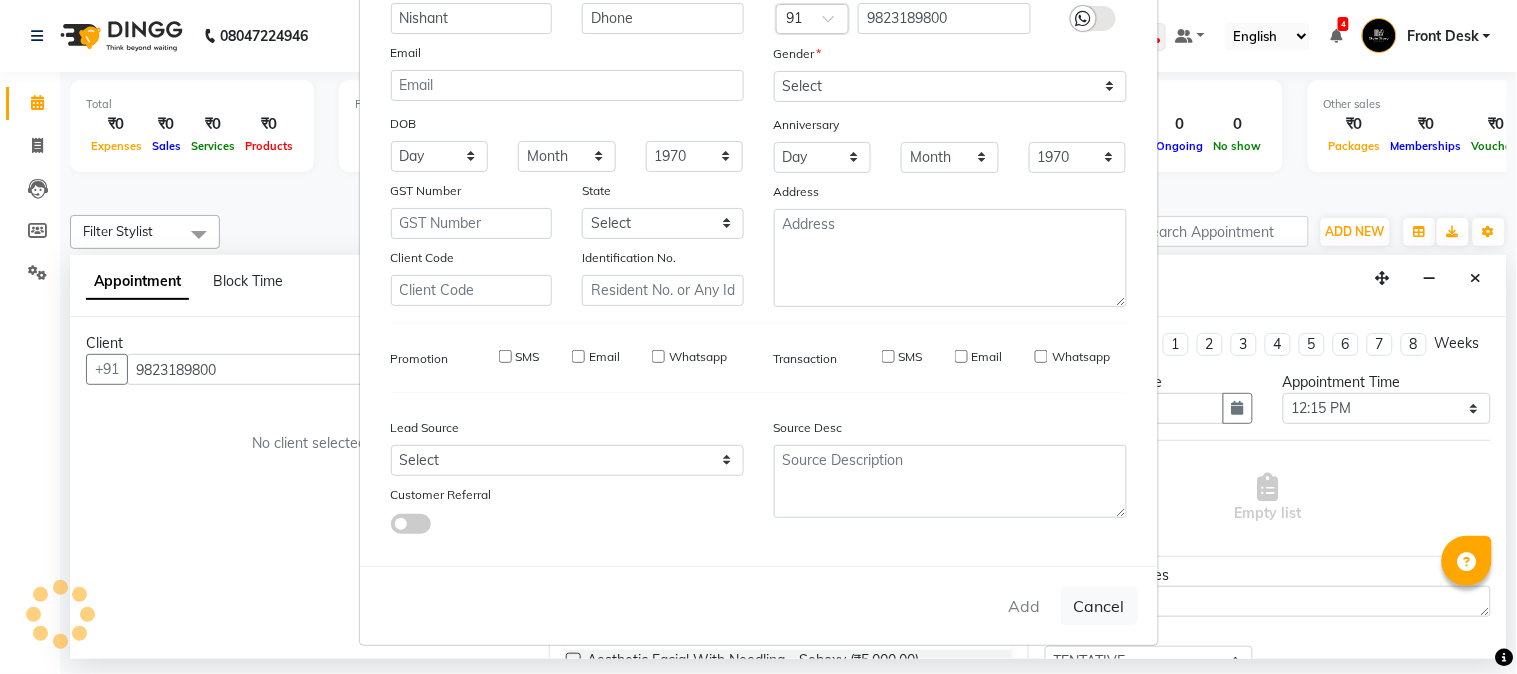 type on "98******00" 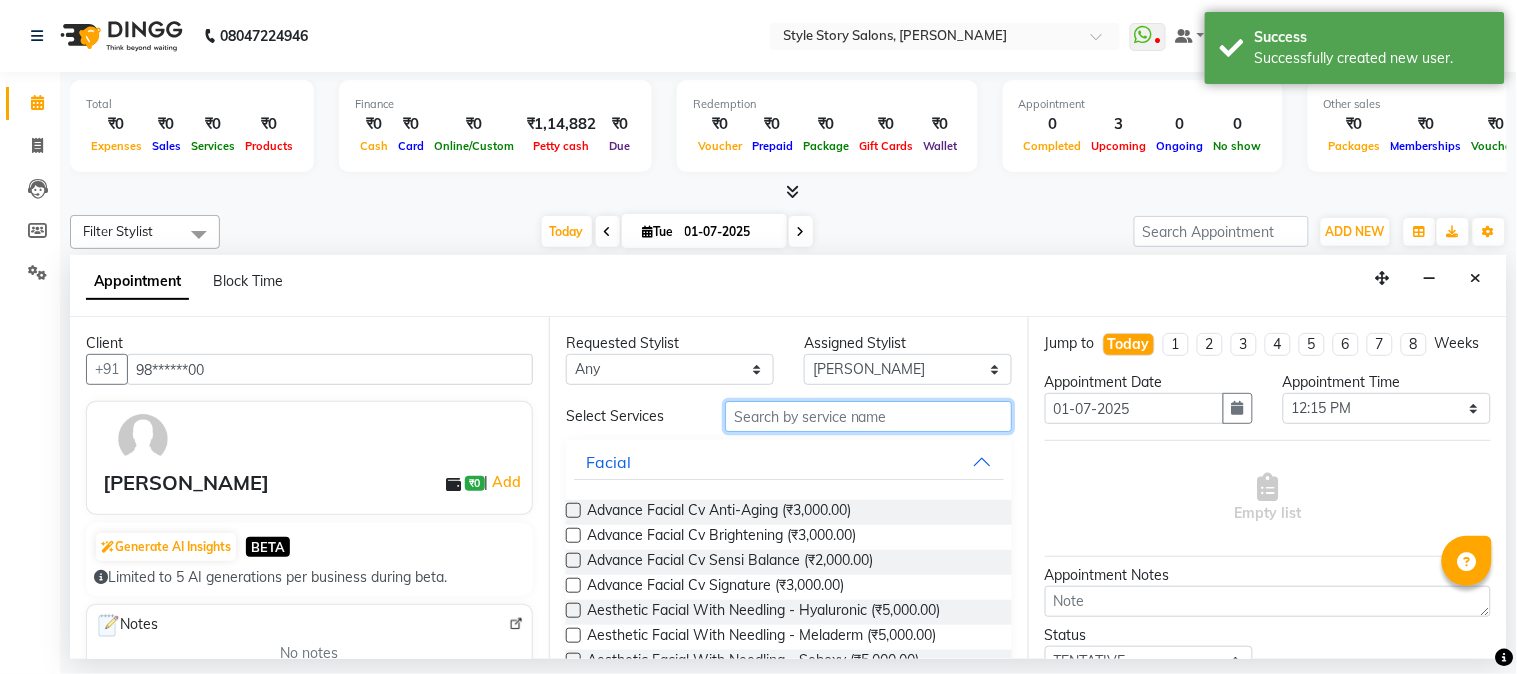 click at bounding box center [868, 416] 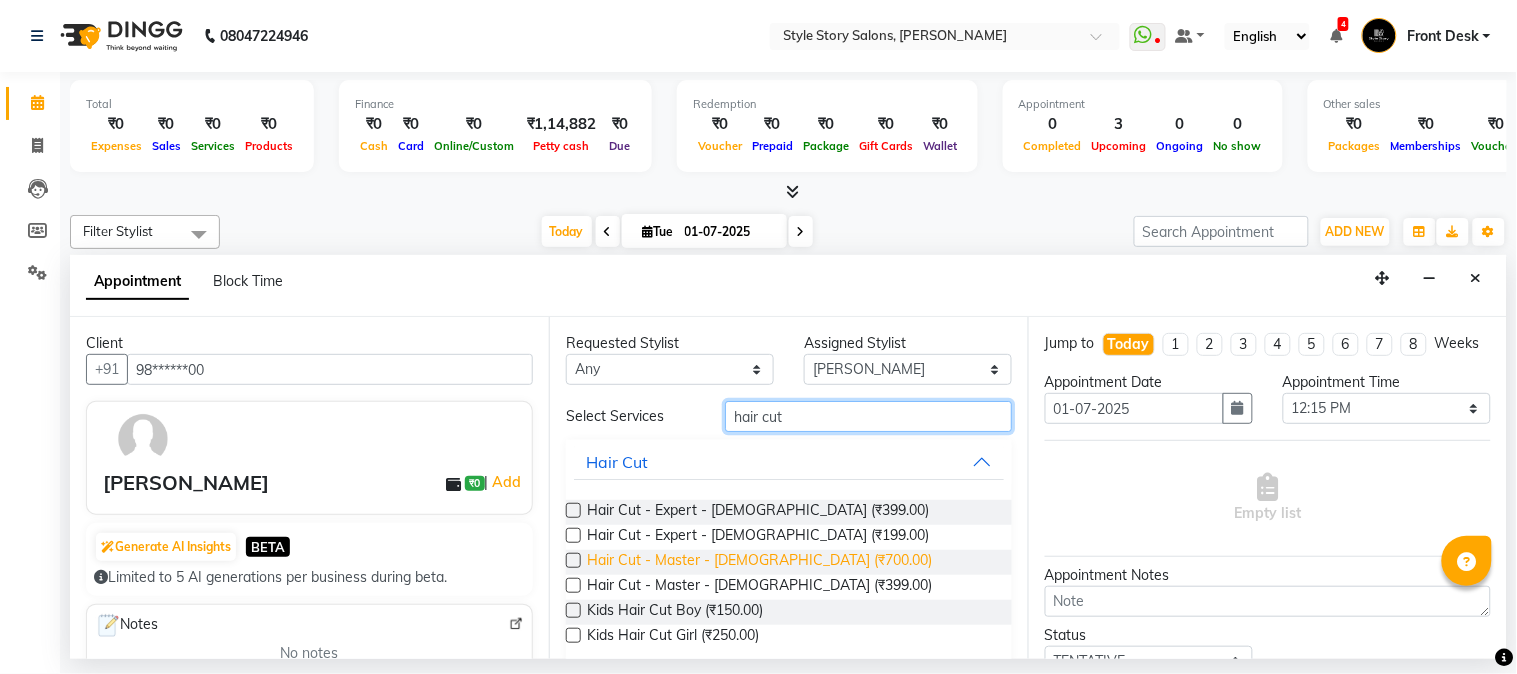 type on "hair cut" 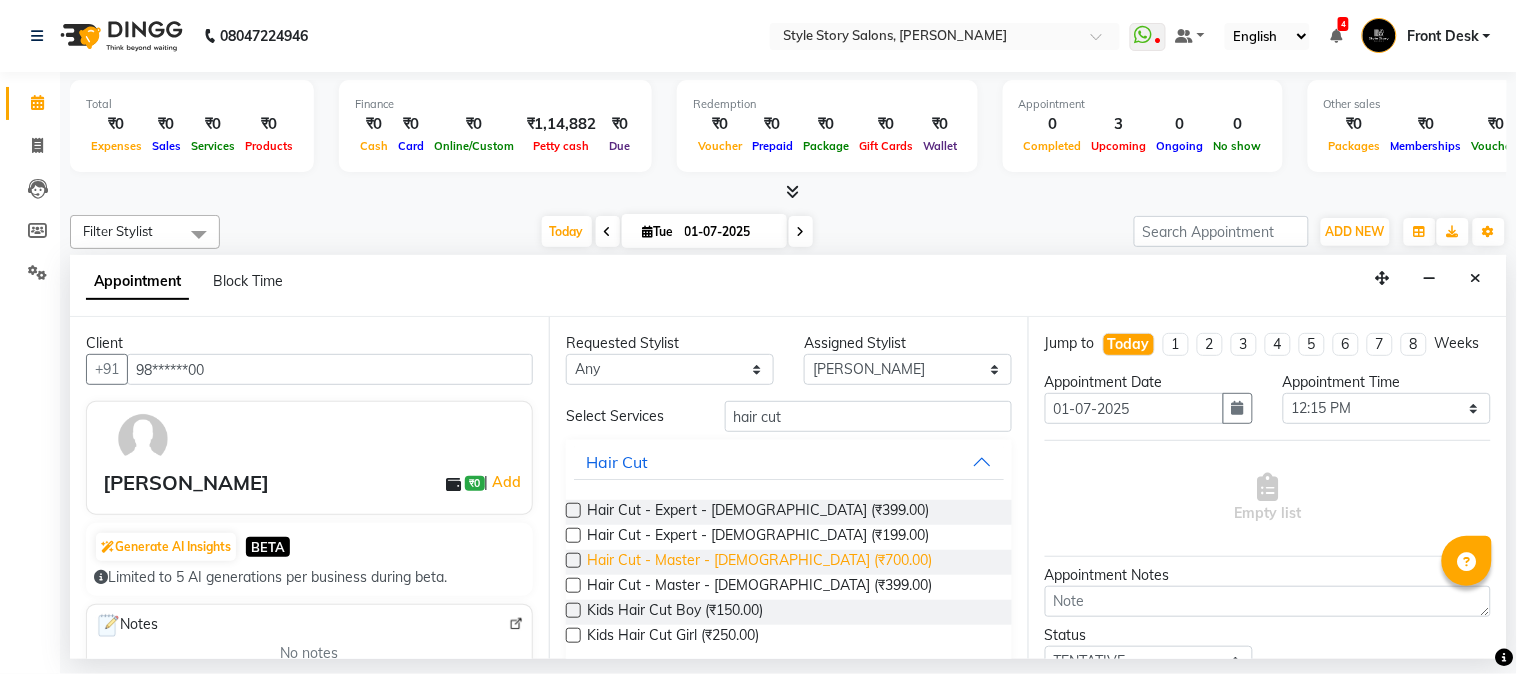 click on "Hair Cut - Master - [DEMOGRAPHIC_DATA] (₹700.00)" at bounding box center (759, 562) 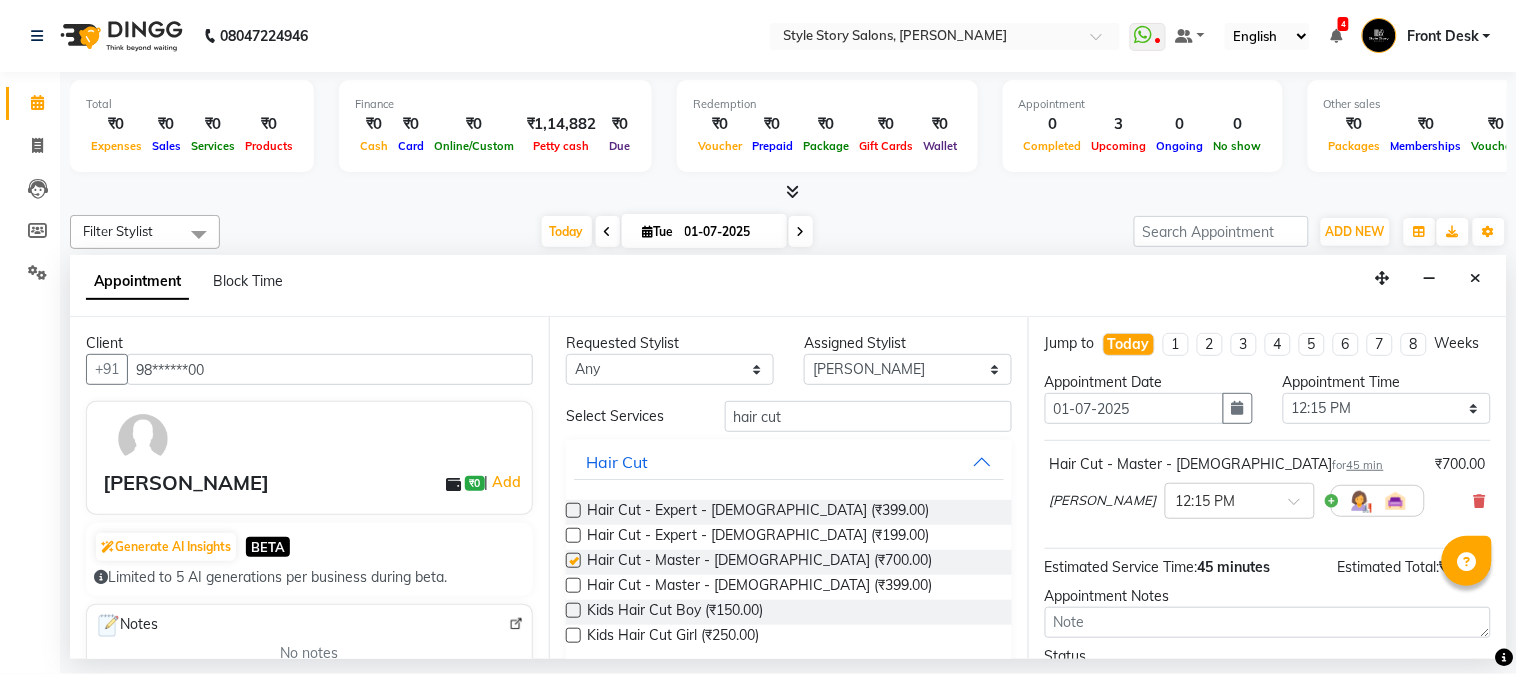 checkbox on "false" 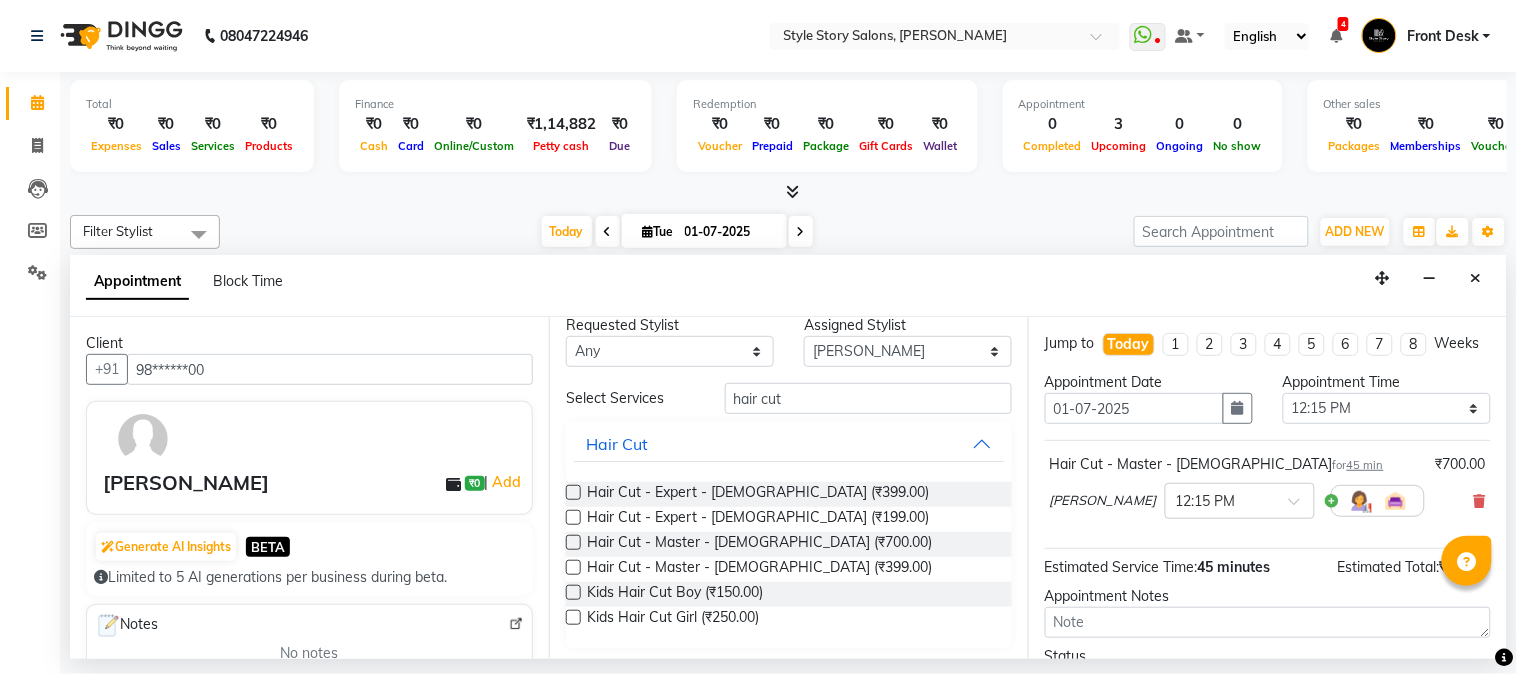 scroll, scrollTop: 22, scrollLeft: 0, axis: vertical 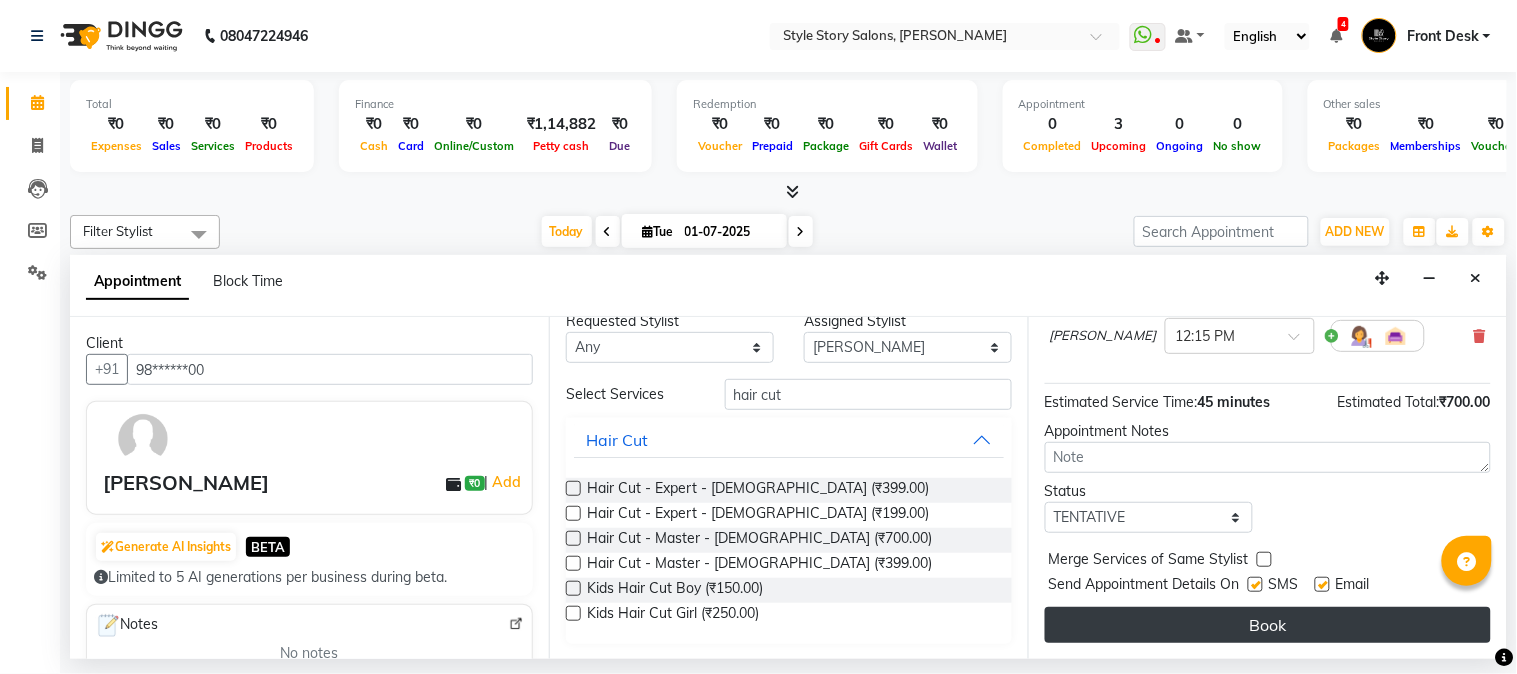 click on "Book" at bounding box center (1268, 625) 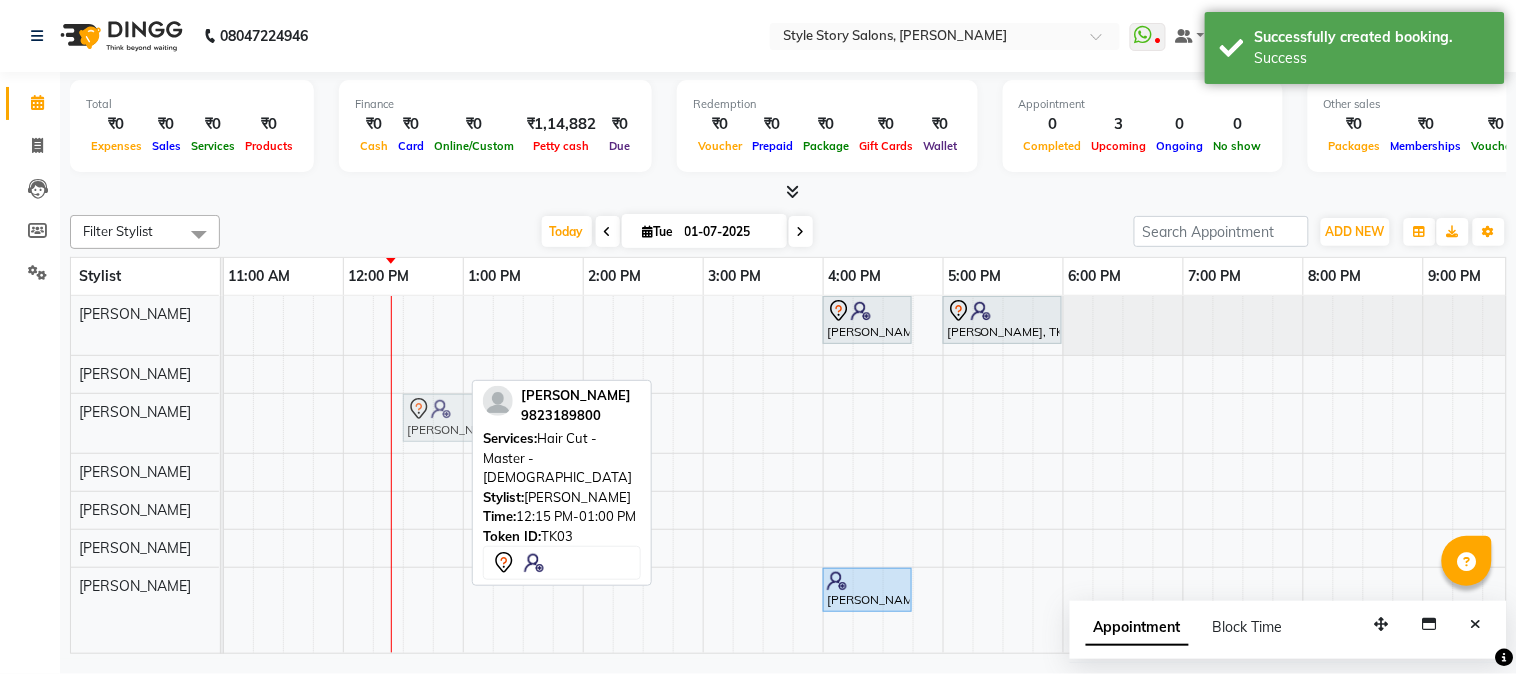 drag, startPoint x: 407, startPoint y: 401, endPoint x: 426, endPoint y: 401, distance: 19 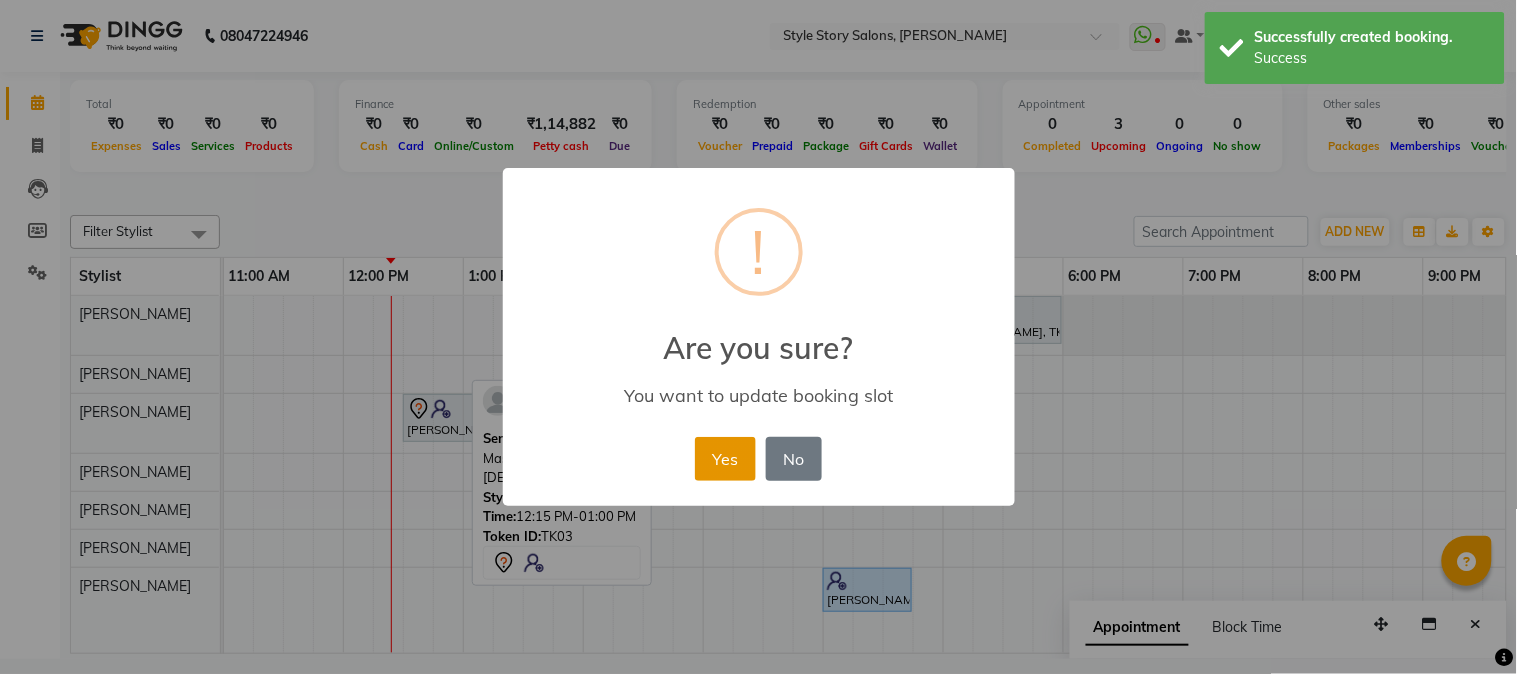 click on "Yes" at bounding box center [725, 459] 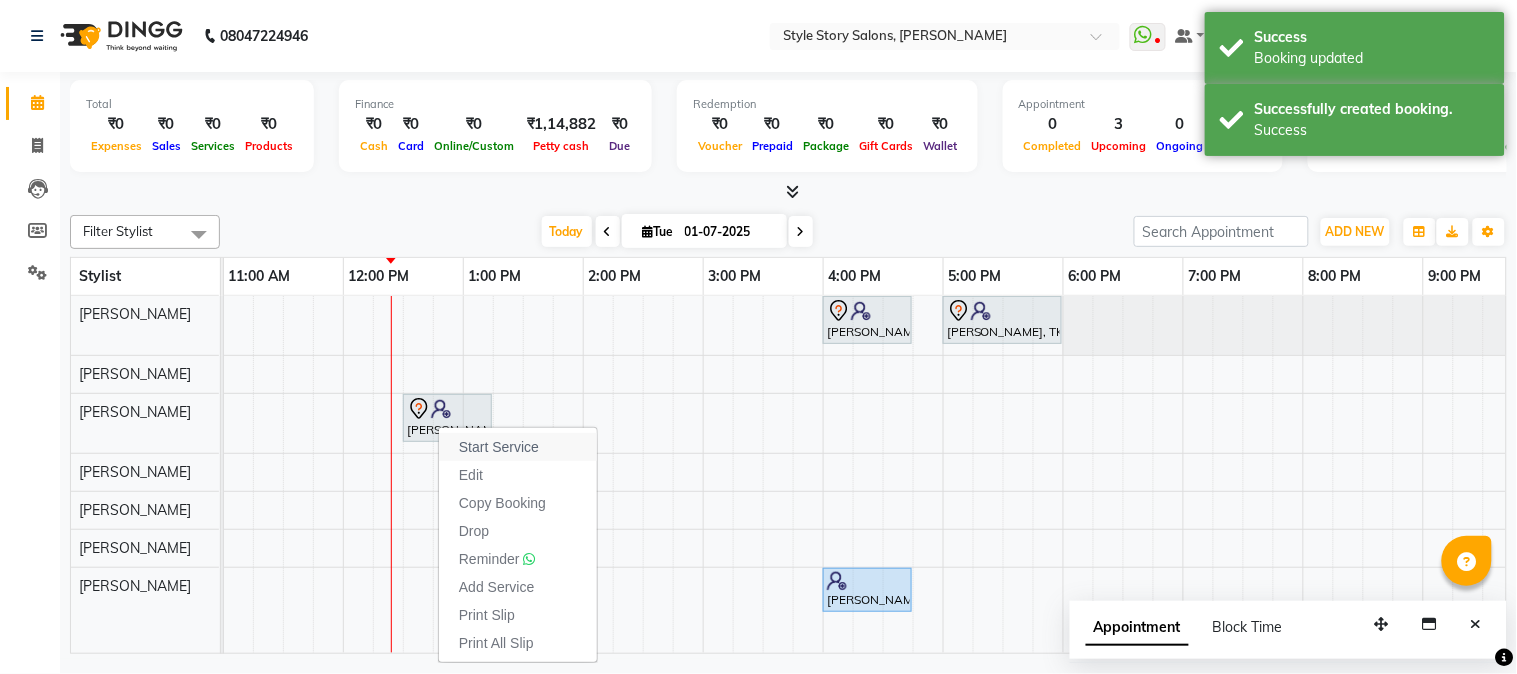 click on "Start Service" at bounding box center (499, 447) 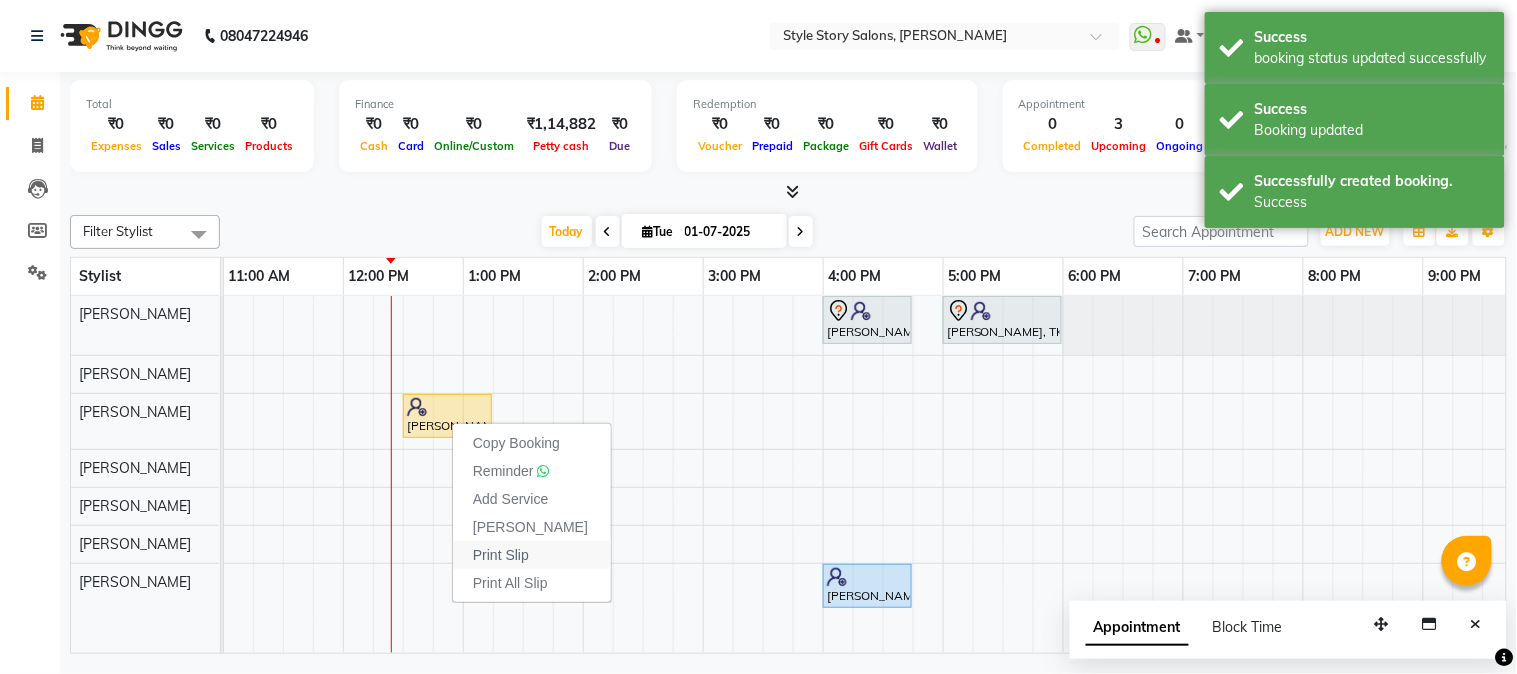click on "Print Slip" at bounding box center [501, 555] 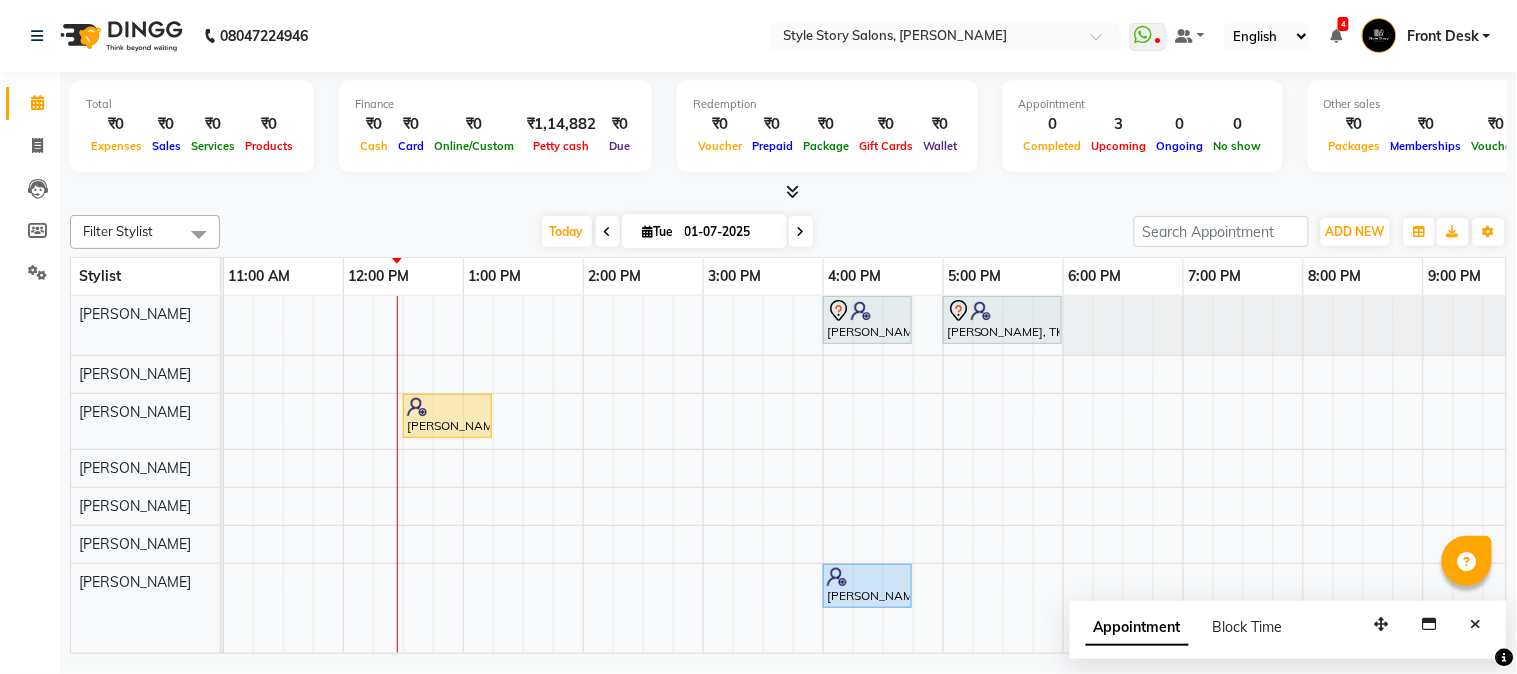 click on "[PERSON_NAME], TK02, 04:00 PM-04:45 PM, Classic Pedicure             [PERSON_NAME], TK01, 05:00 PM-06:00 PM, Nail Art Simple With Gel Polish     [PERSON_NAME], TK03, 12:30 PM-01:15 PM, Hair Cut - Master - [DEMOGRAPHIC_DATA]     [PERSON_NAME], TK02, 04:00 PM-04:45 PM, Classic Pedicure" at bounding box center (703, 475) 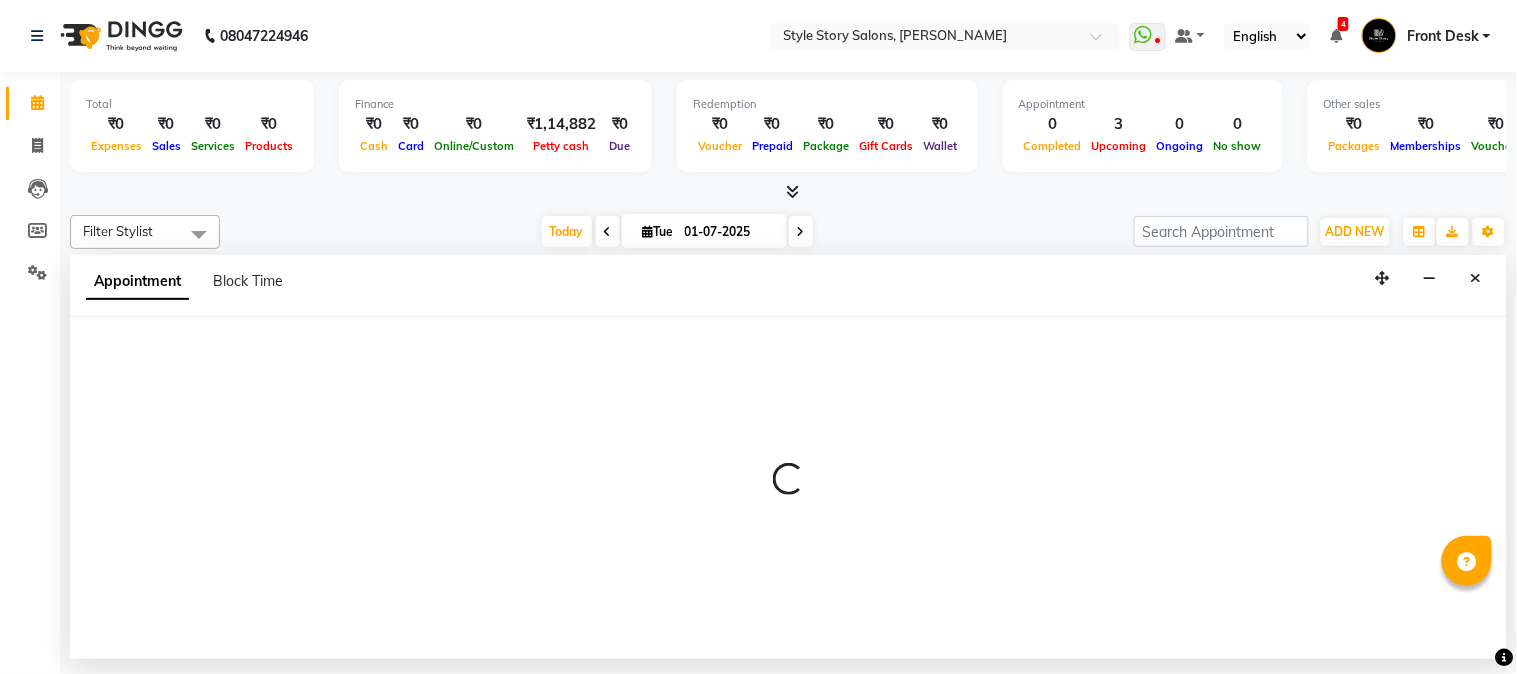 click at bounding box center [788, 488] 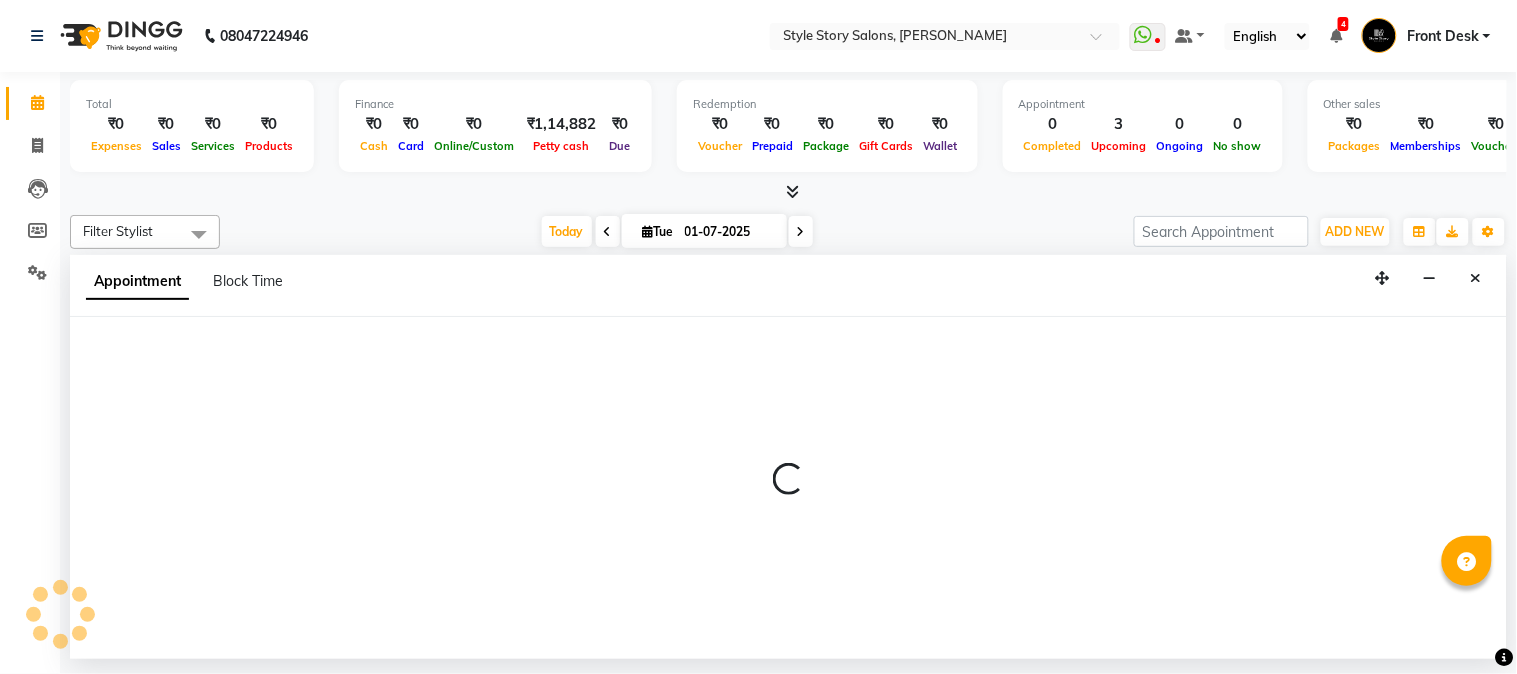 select on "84756" 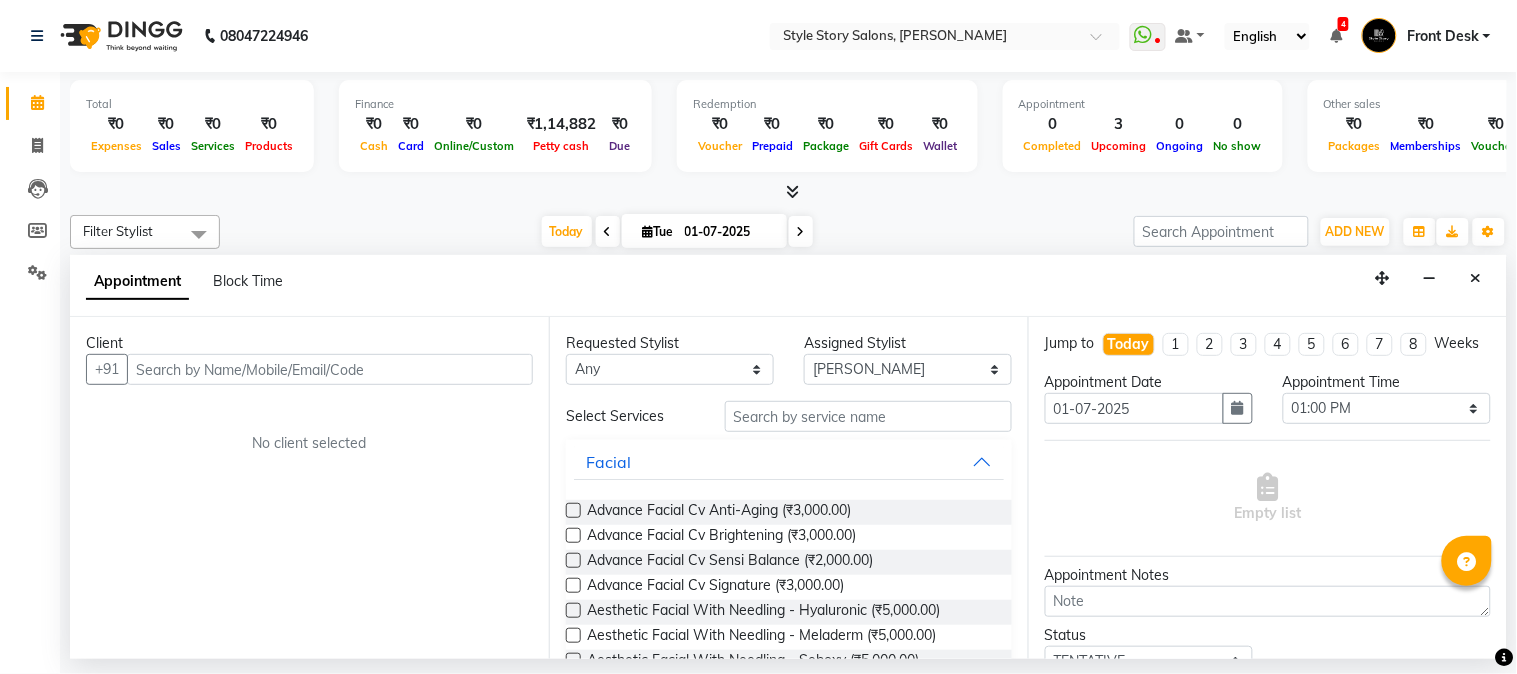 click at bounding box center [330, 369] 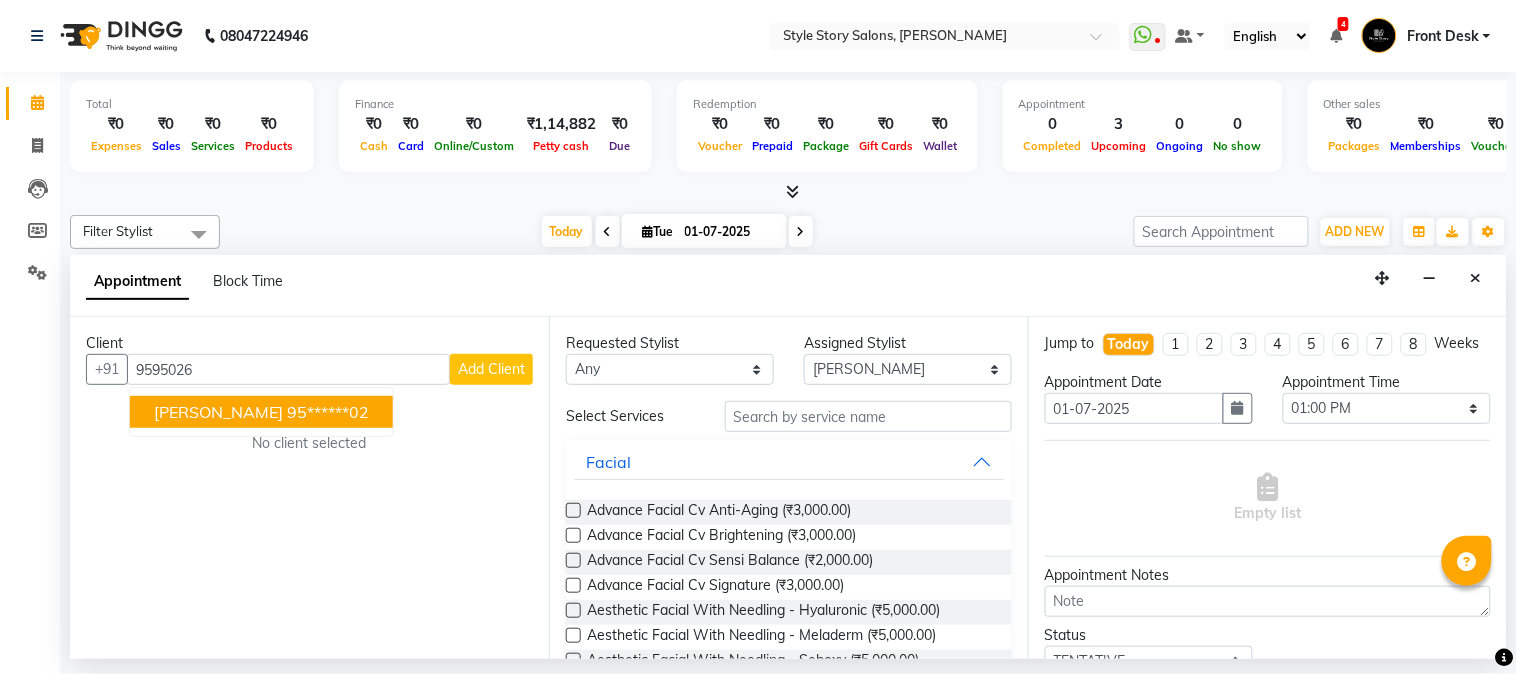 click on "95******02" at bounding box center [328, 412] 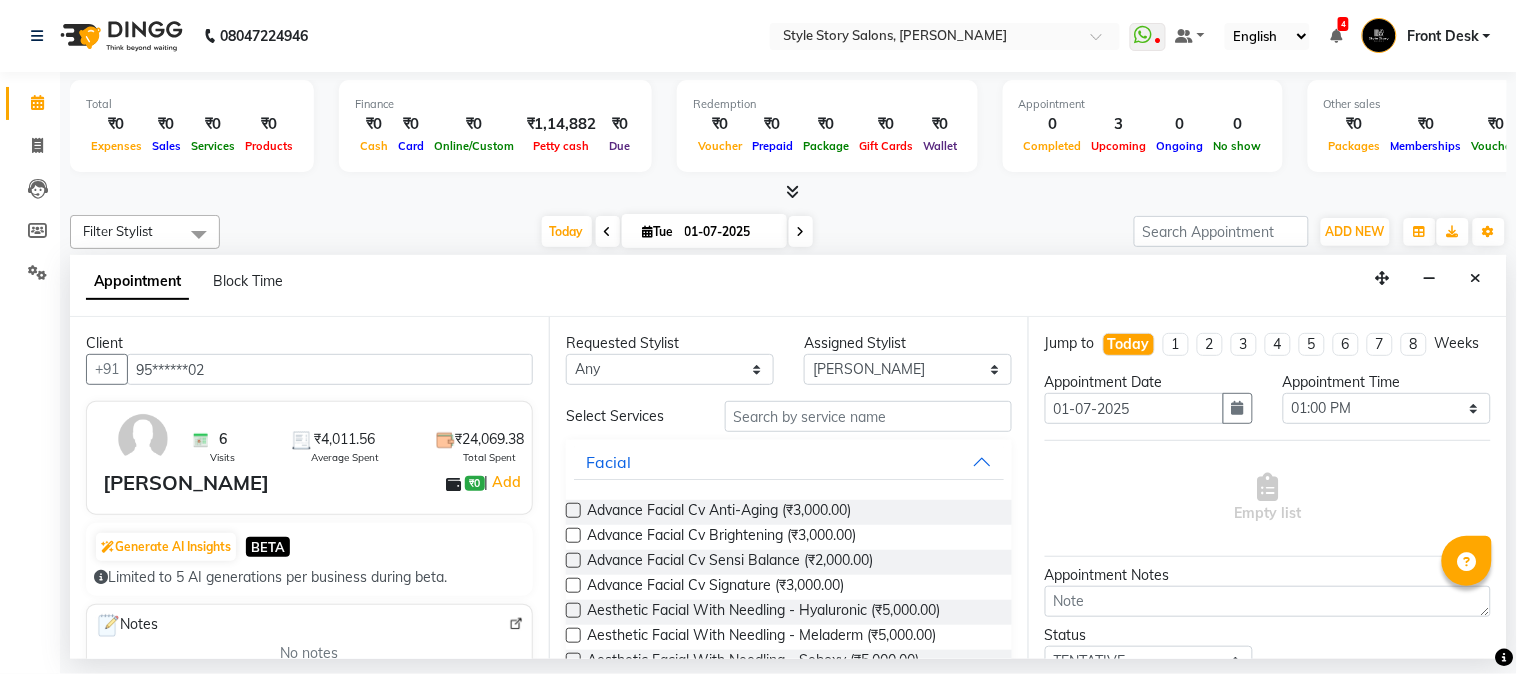 type on "95******02" 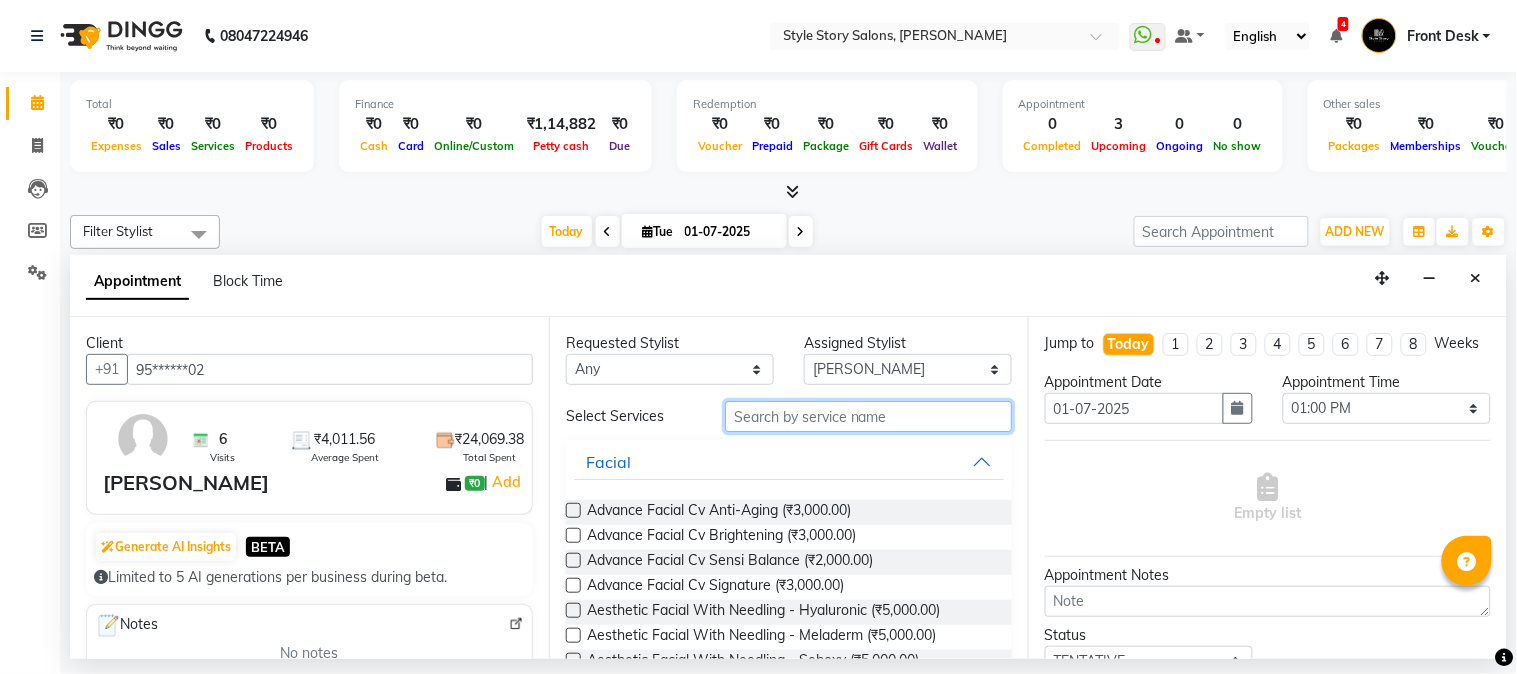 click at bounding box center [868, 416] 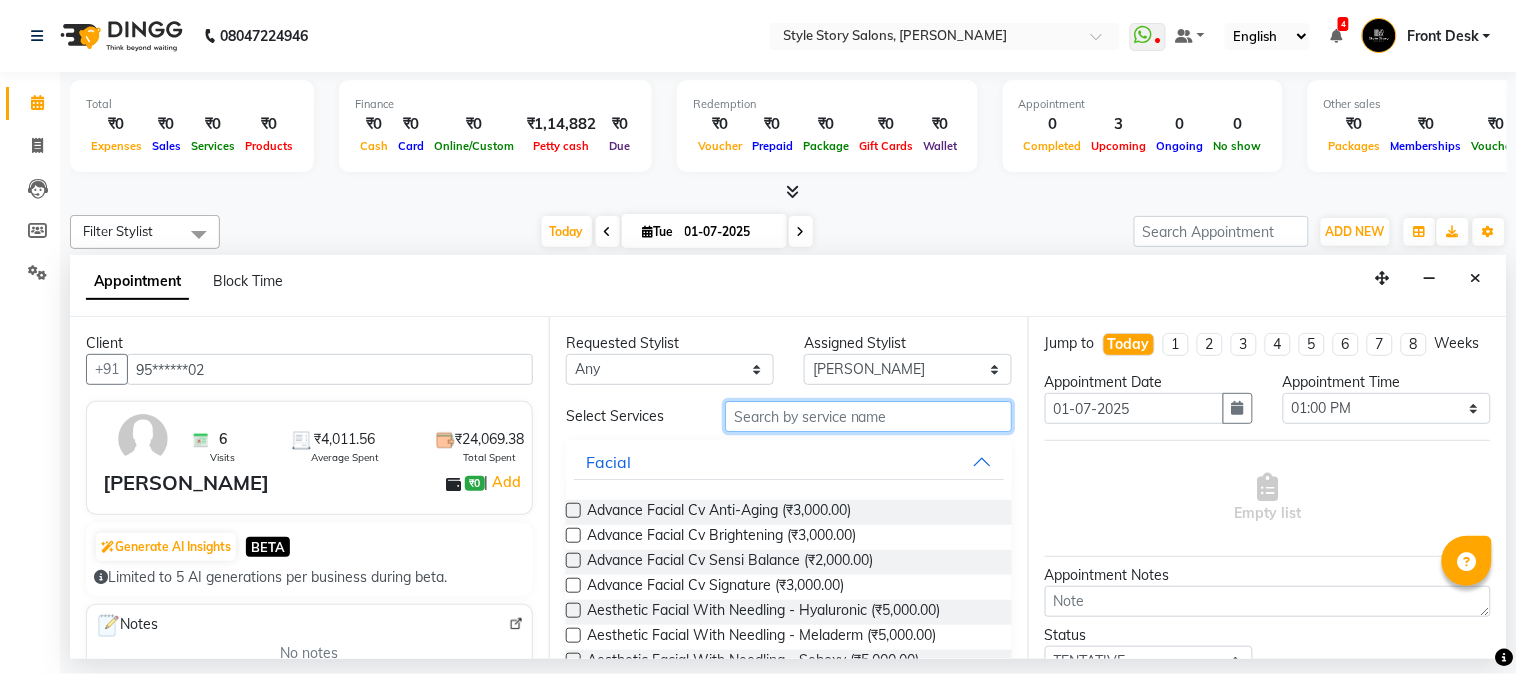 click at bounding box center (868, 416) 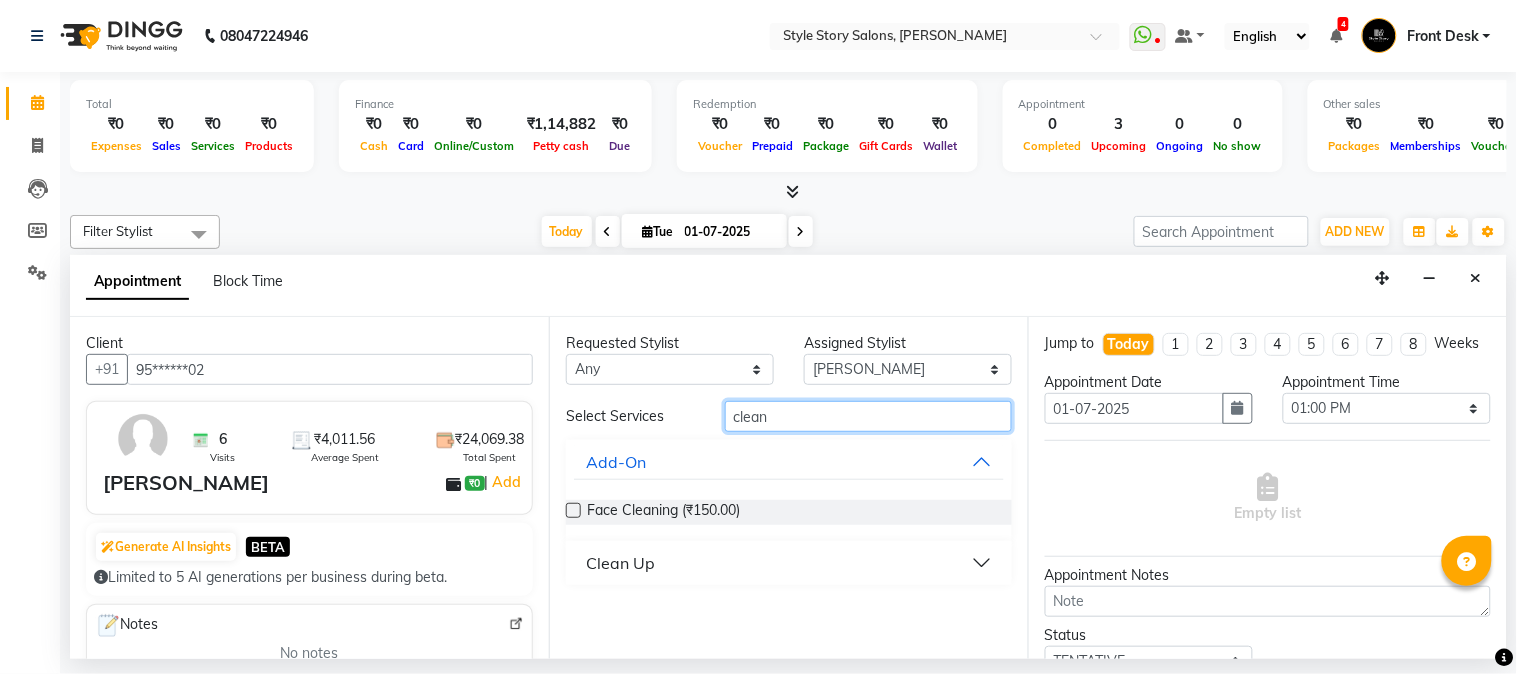 type on "clean" 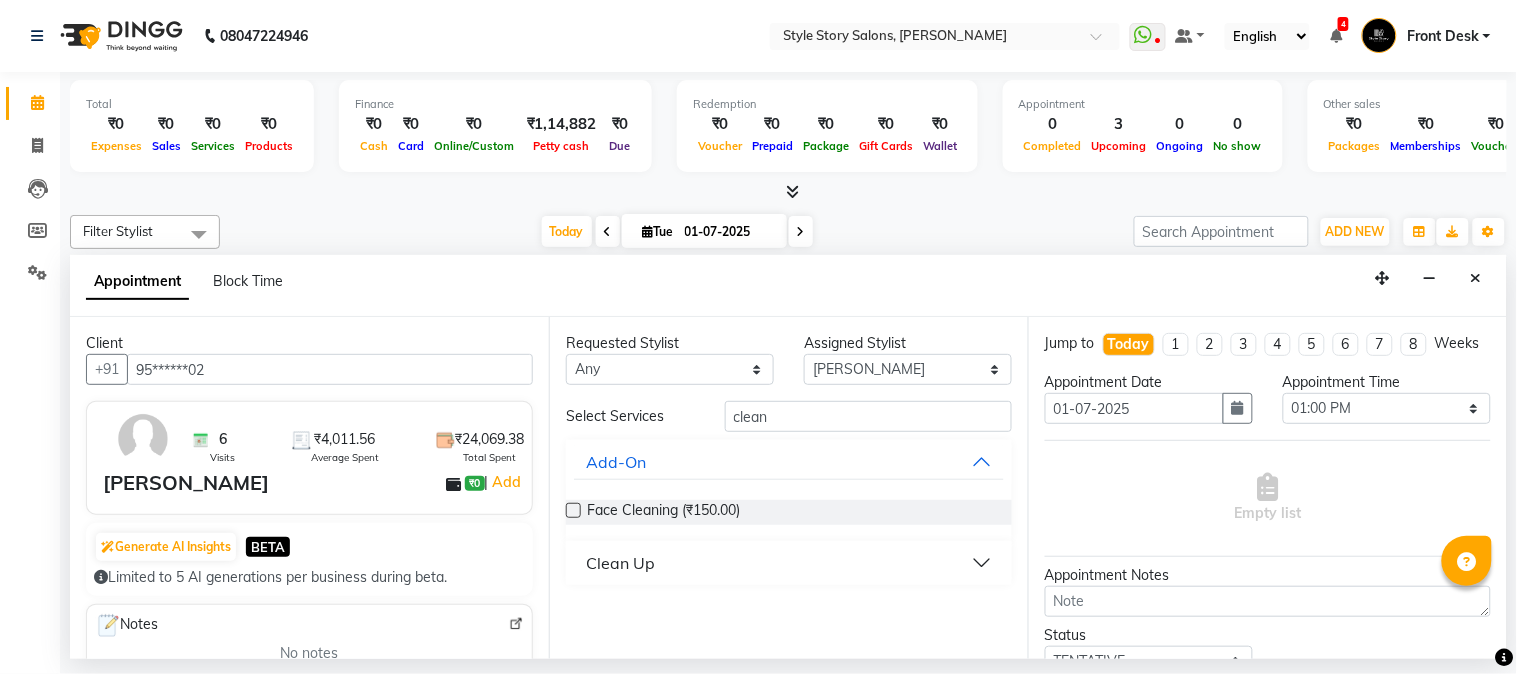 click on "Clean Up" at bounding box center (789, 563) 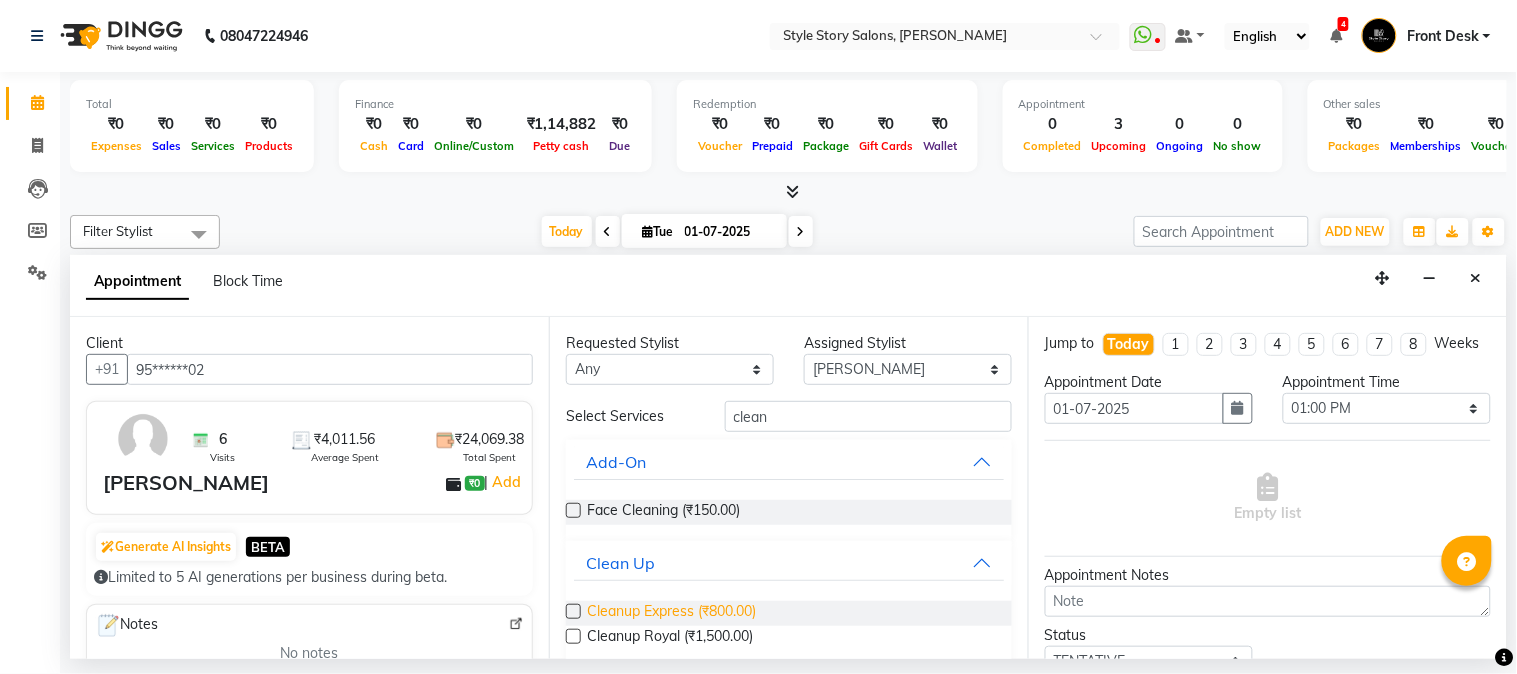 click on "Cleanup Express (₹800.00)" at bounding box center (671, 613) 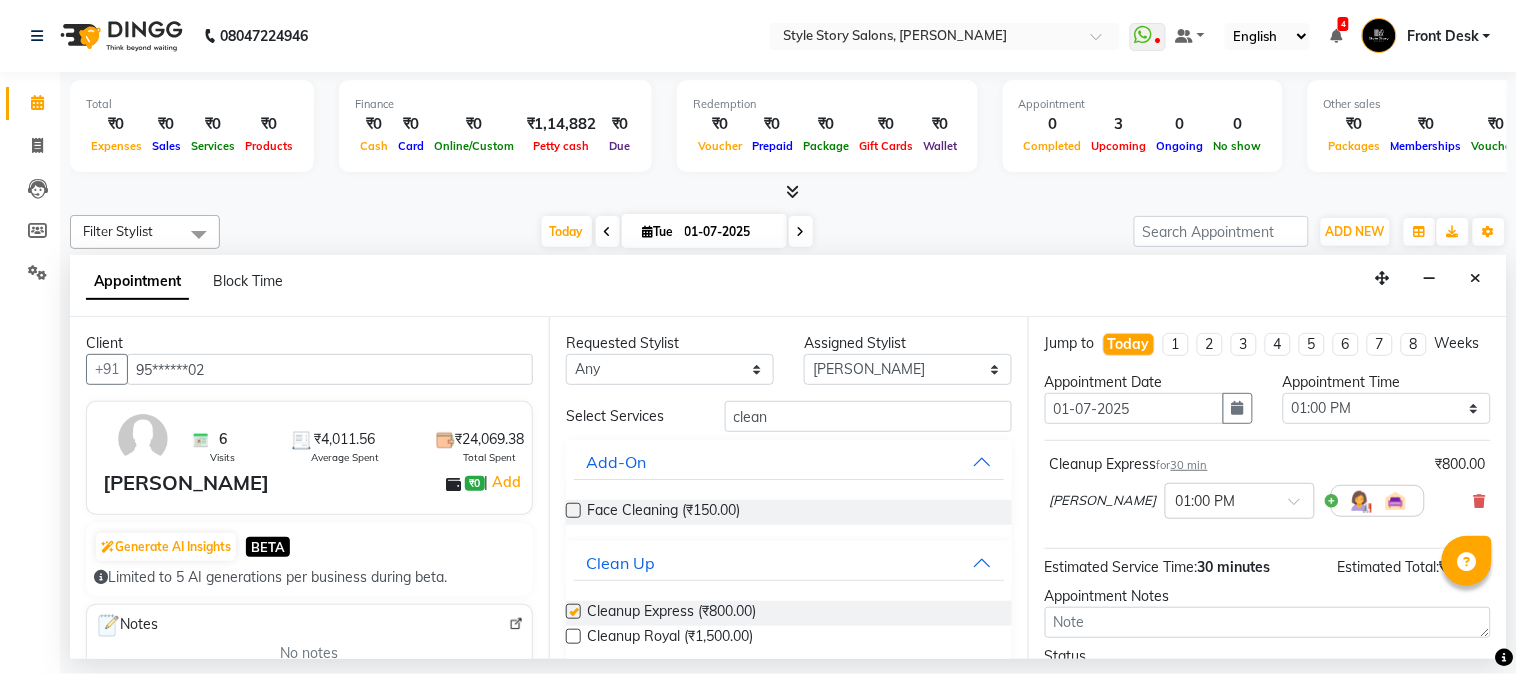 checkbox on "false" 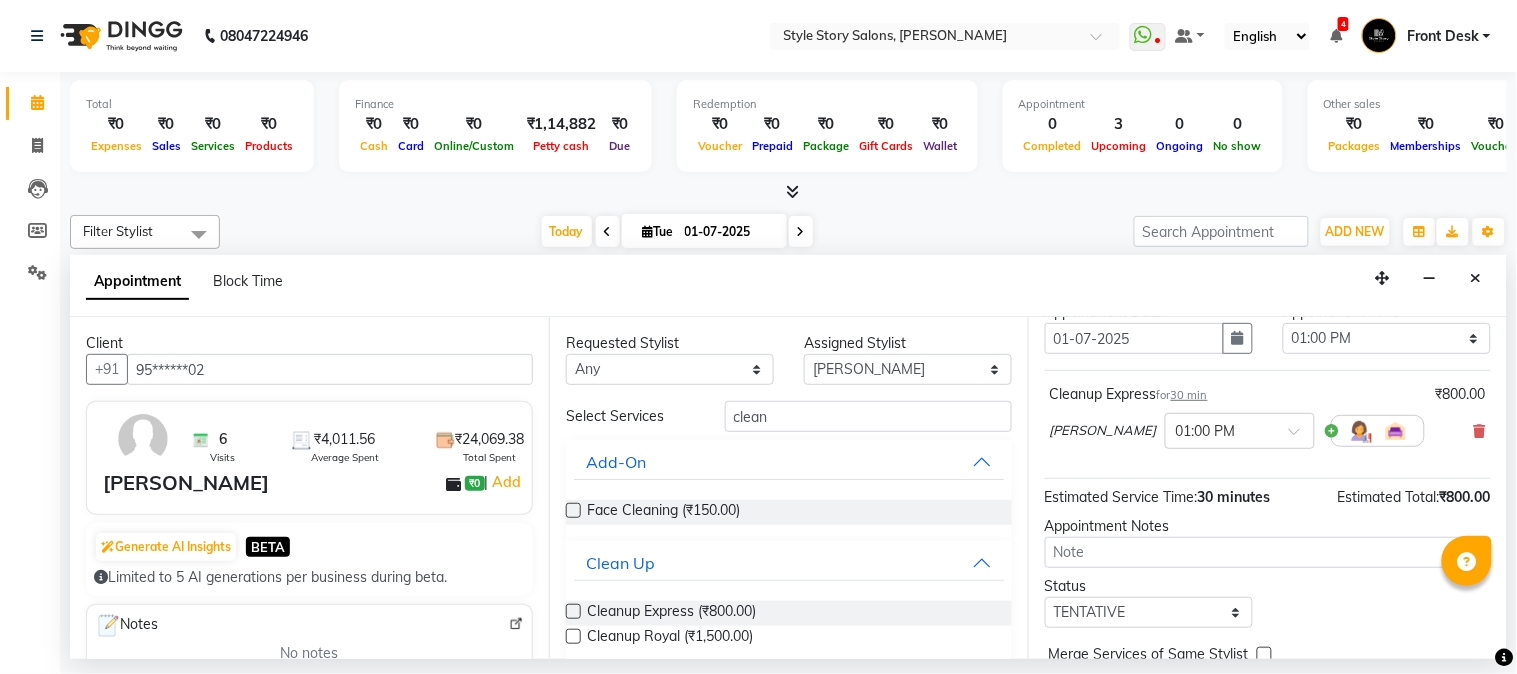 scroll, scrollTop: 183, scrollLeft: 0, axis: vertical 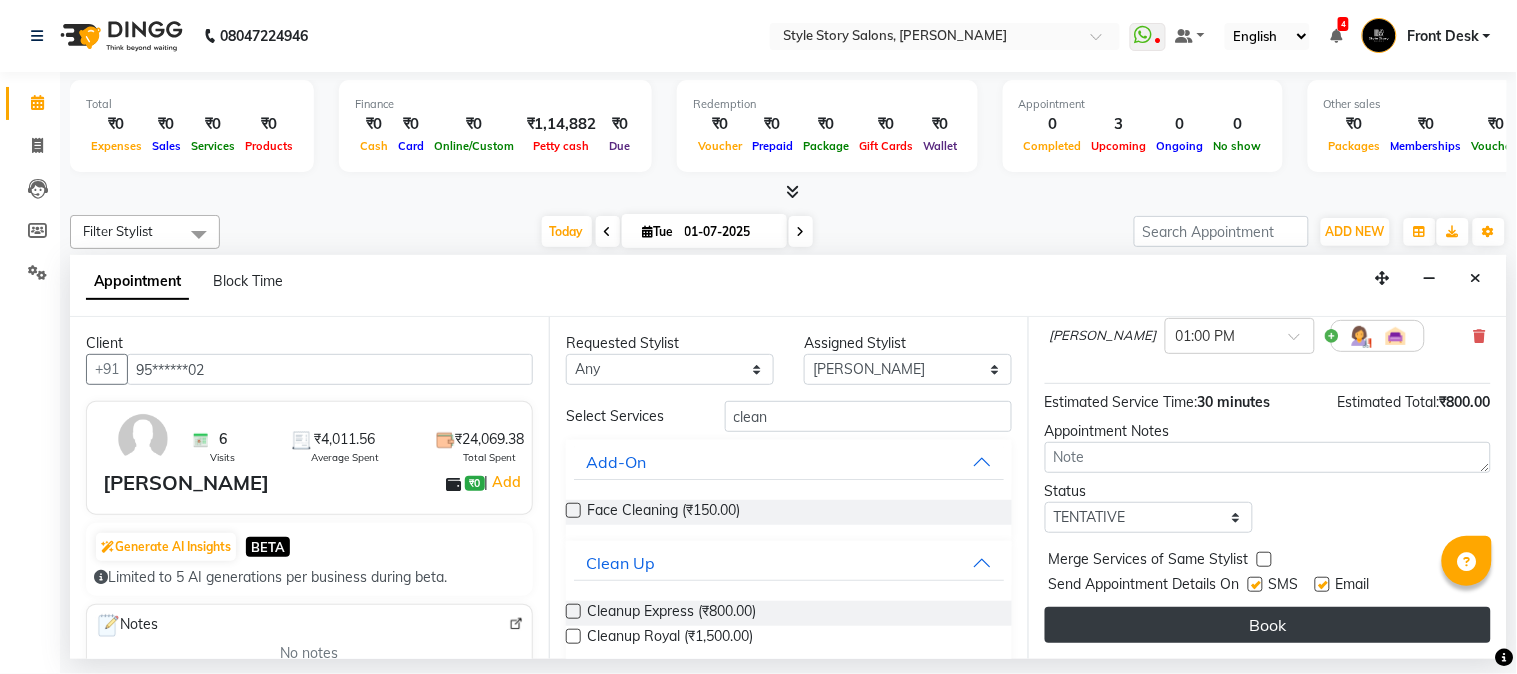 click on "Book" at bounding box center (1268, 625) 